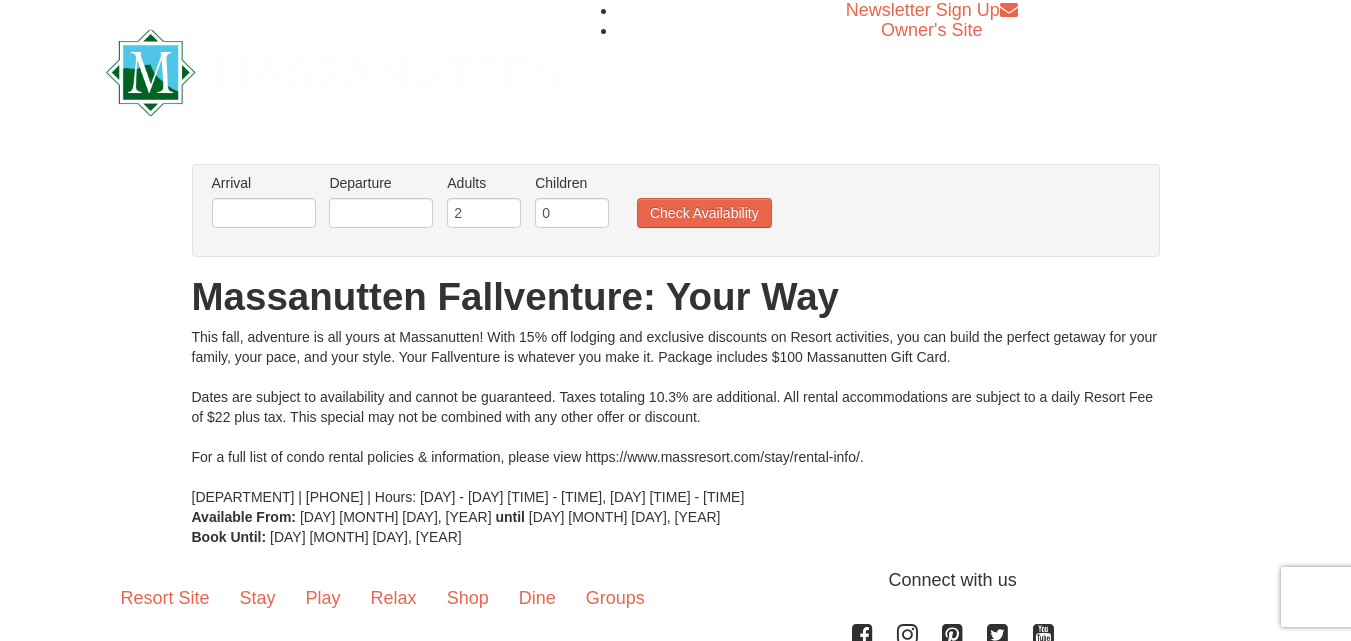 scroll, scrollTop: 0, scrollLeft: 0, axis: both 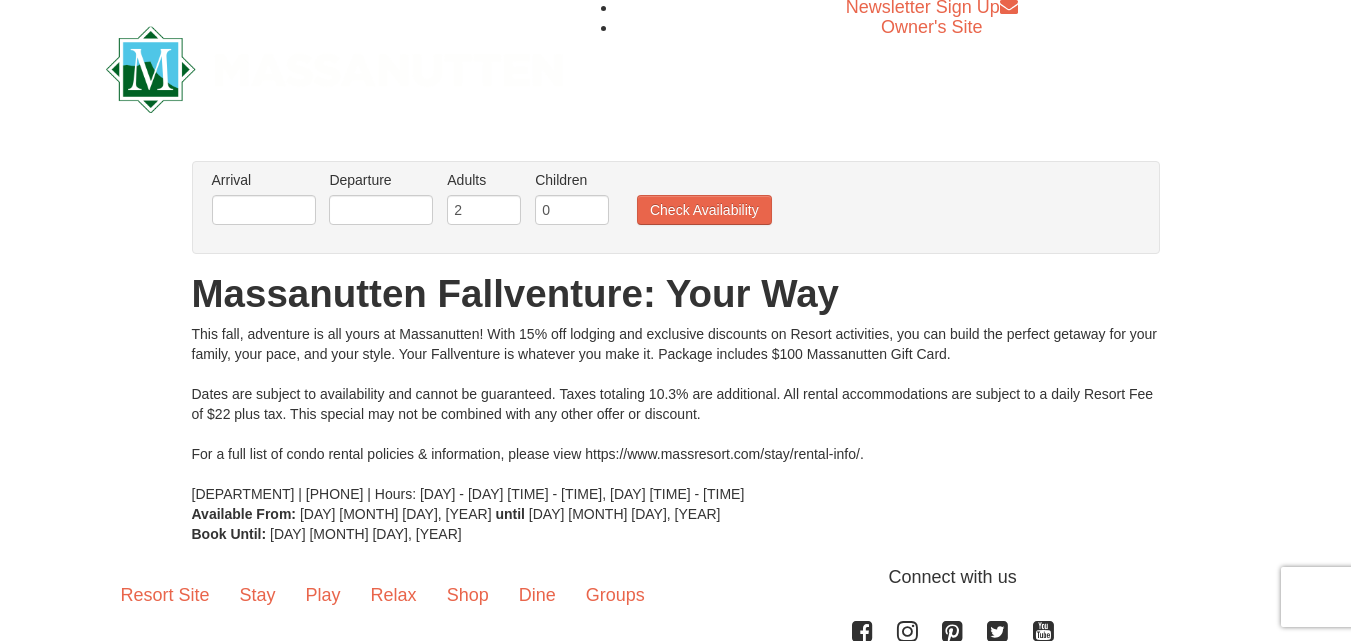 click on "Browser Not Supported
We notice you are using a browser which will not provide the best experience. We recommend using newer versions Chrome, Firefox, and Edge.
Chrome
Firefox
Edge
Safari
Select your preferred browser above to download.
Continue Anyway
Skip to Main Content
Newsletter Sign Up
Owner's Site
×" at bounding box center [675, 413] 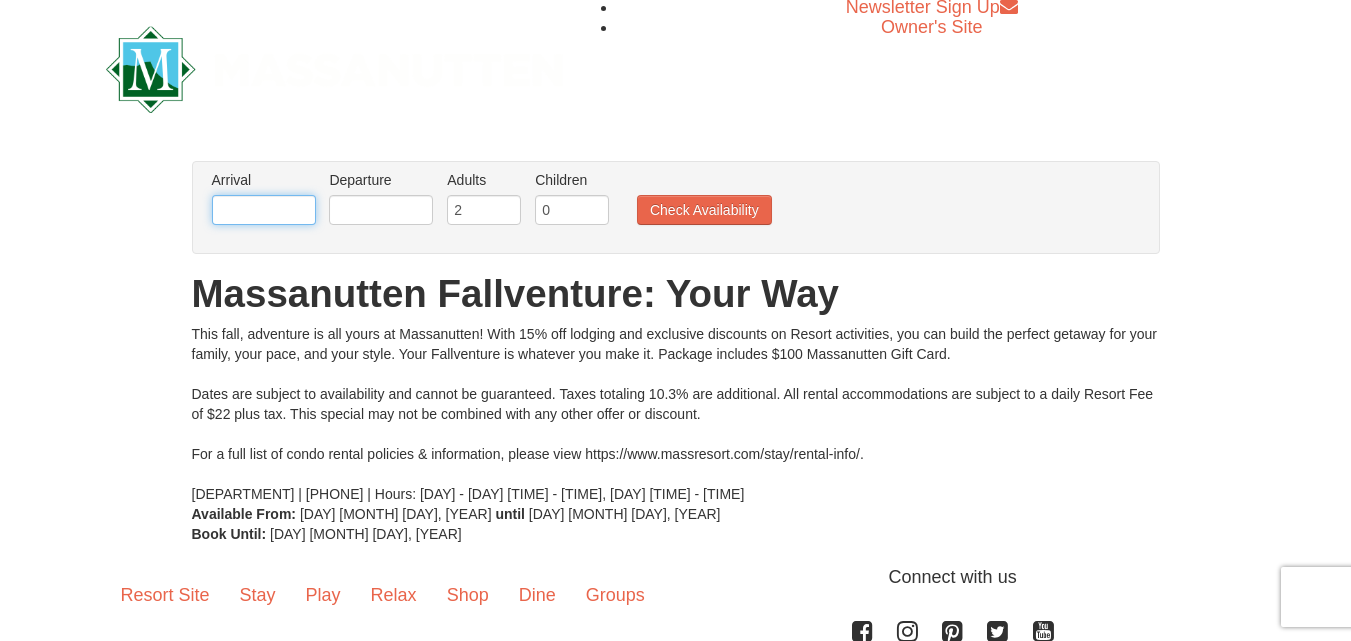 click at bounding box center [264, 210] 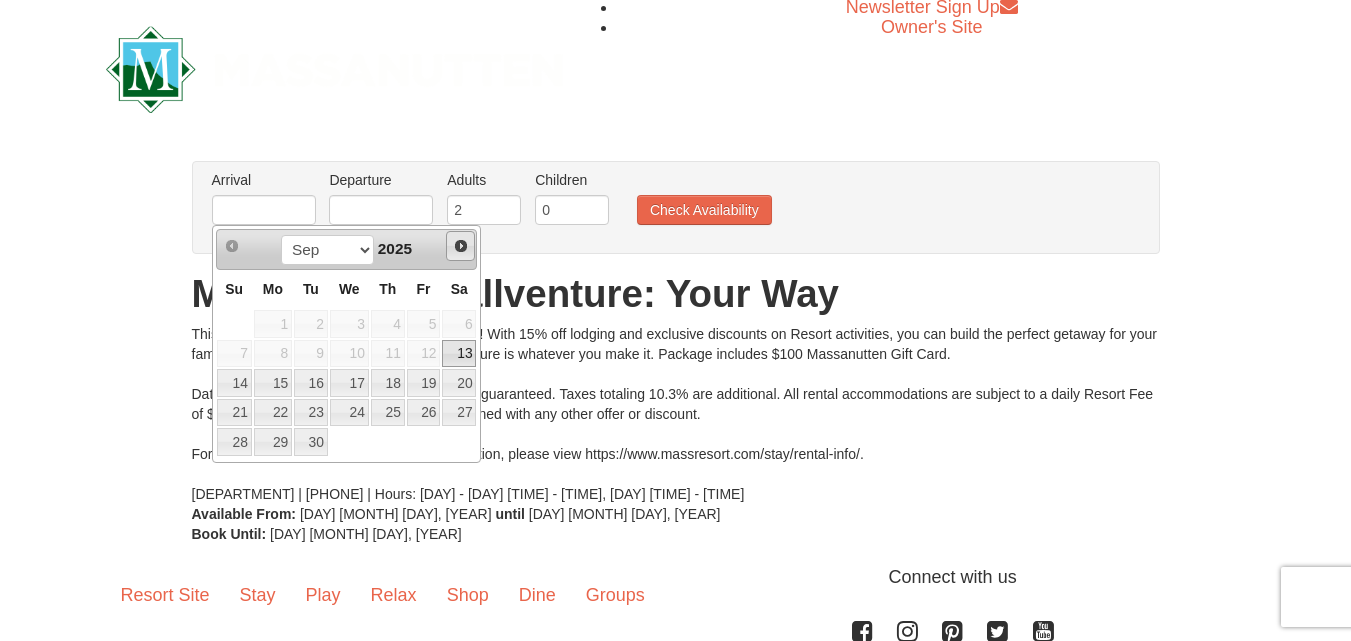 click on "Next" at bounding box center (461, 246) 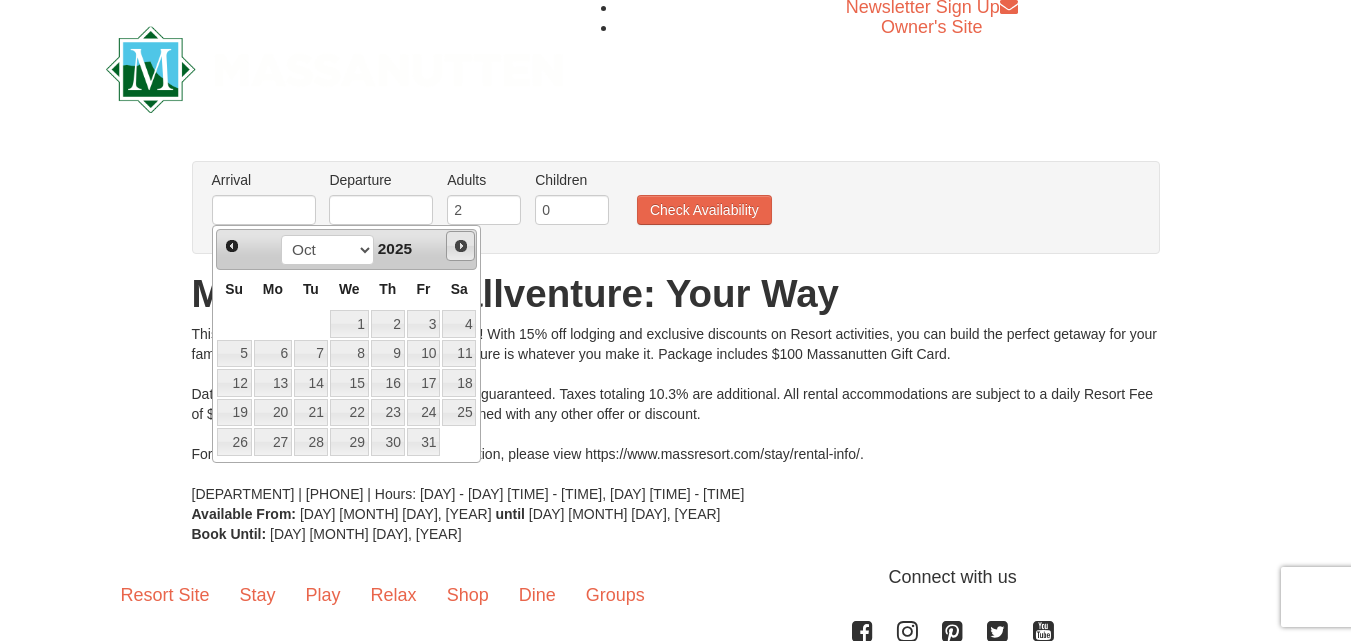 click on "Next" at bounding box center (461, 246) 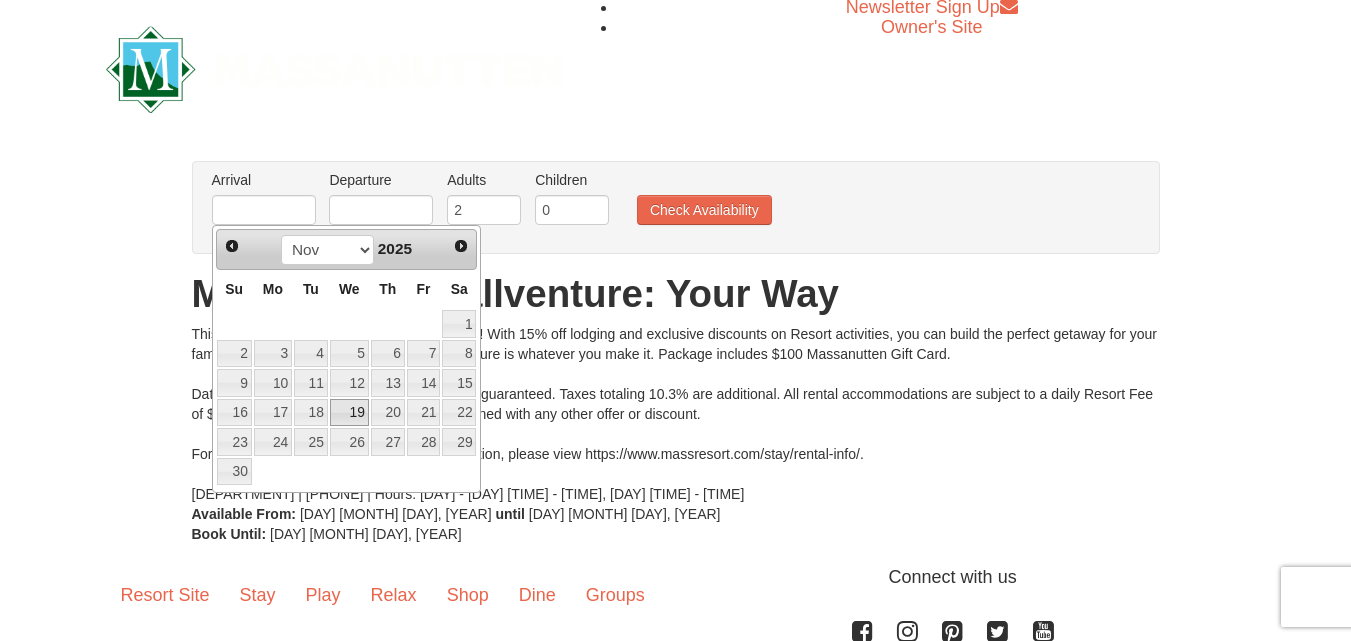 click on "19" at bounding box center (349, 413) 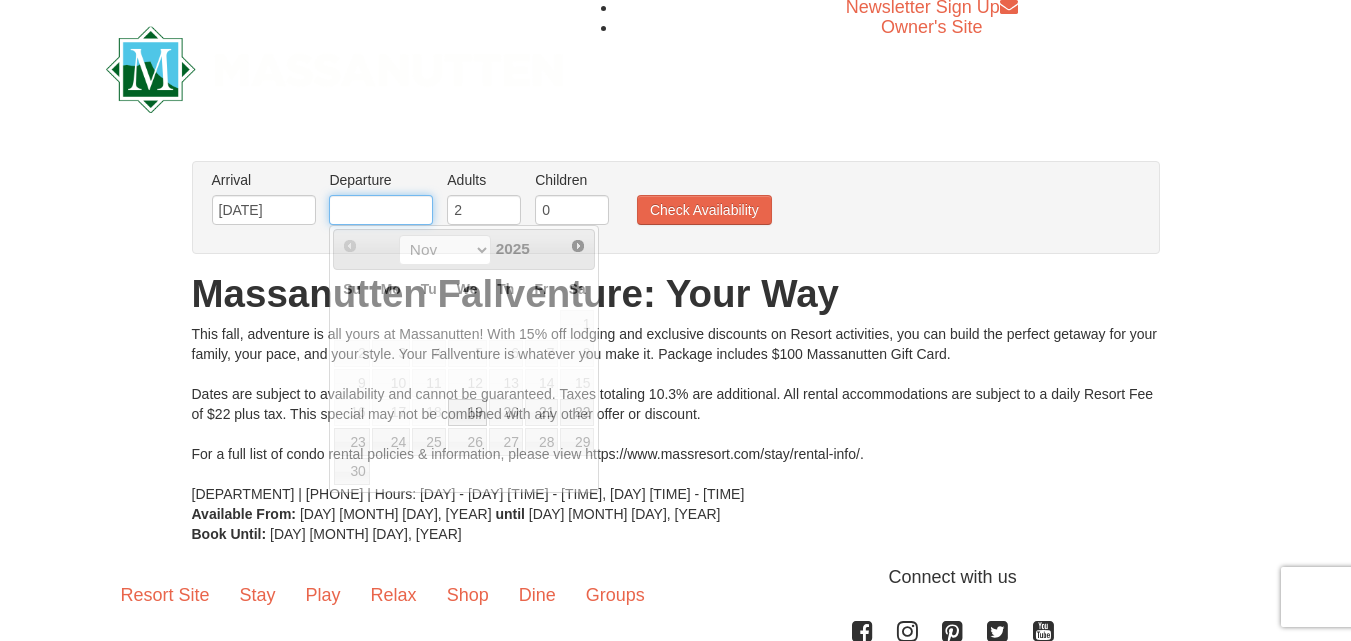 click at bounding box center (381, 210) 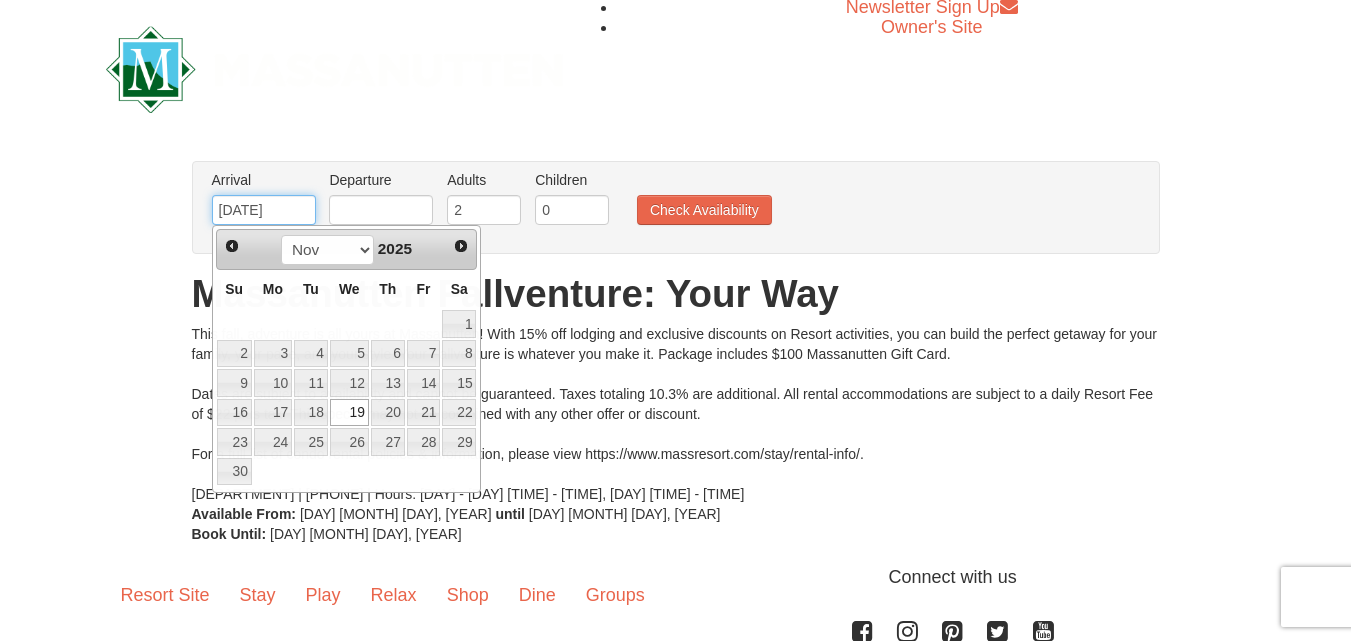 click on "11/19/2025" at bounding box center (264, 210) 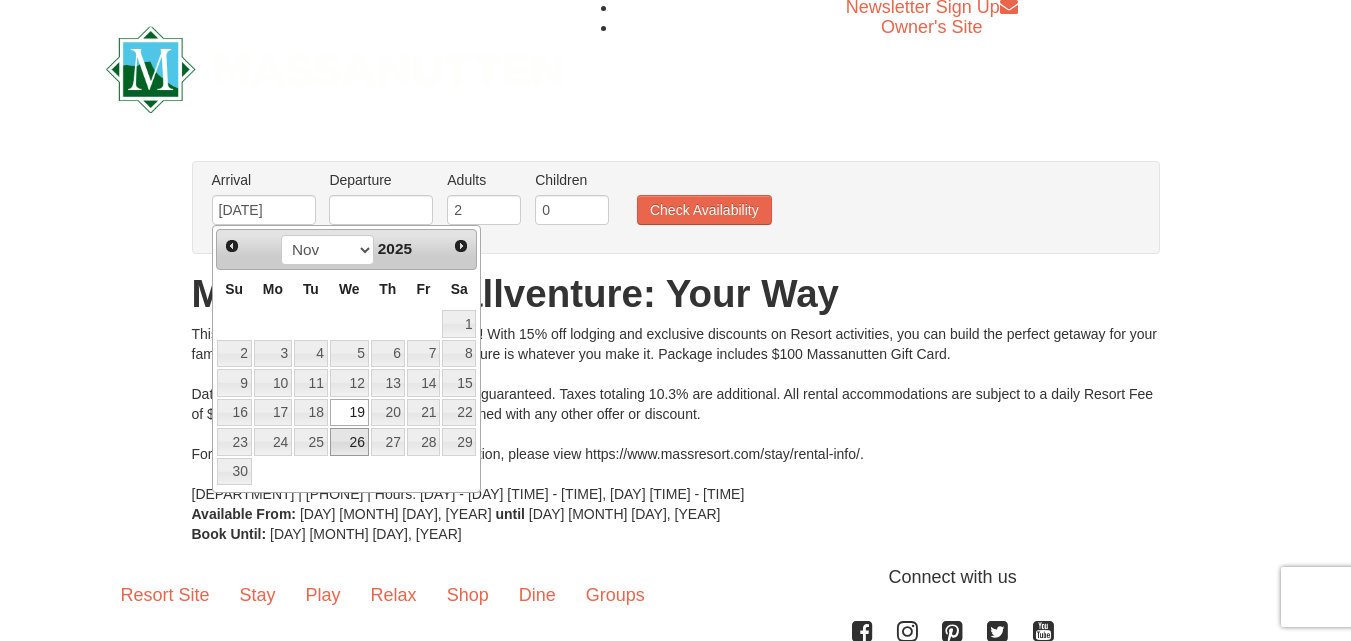 click on "26" at bounding box center (349, 442) 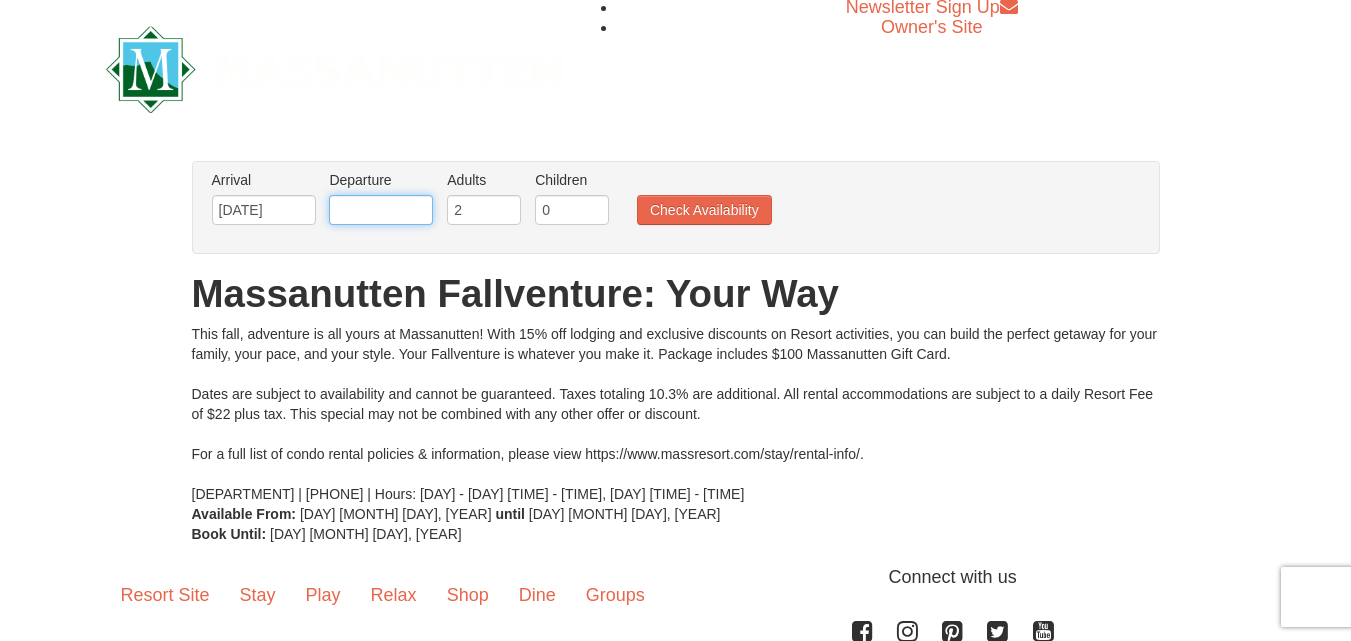 click at bounding box center (381, 210) 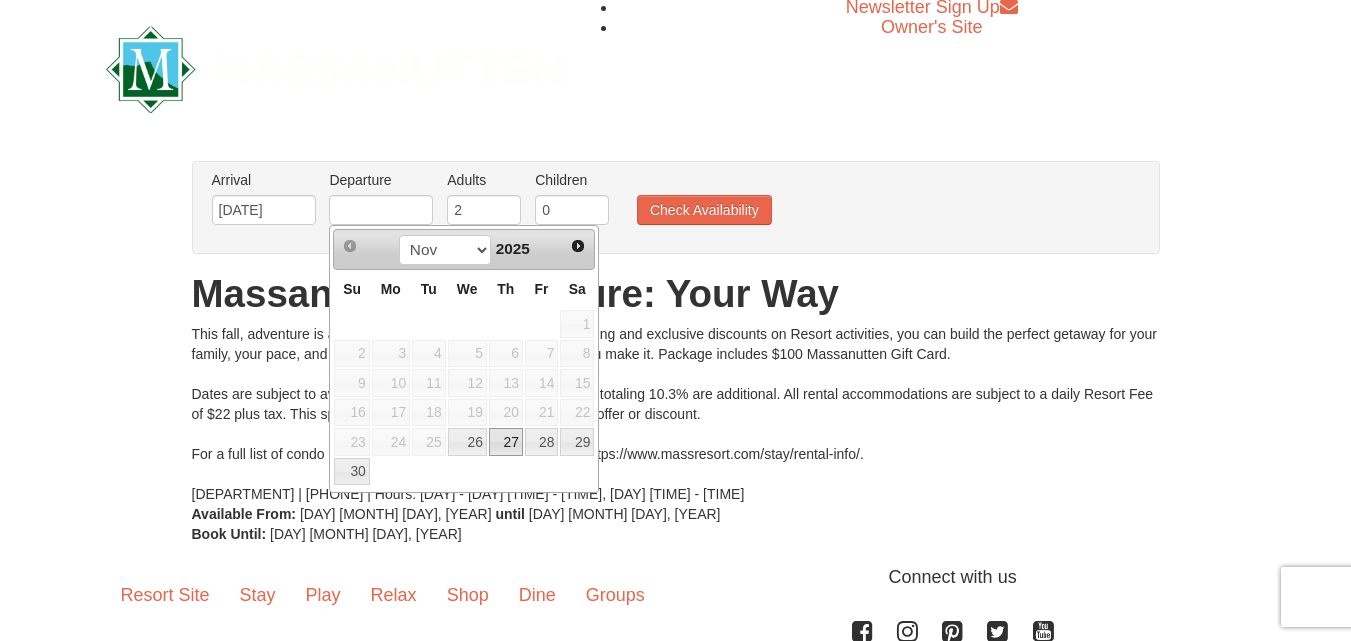 click on "27" at bounding box center [506, 442] 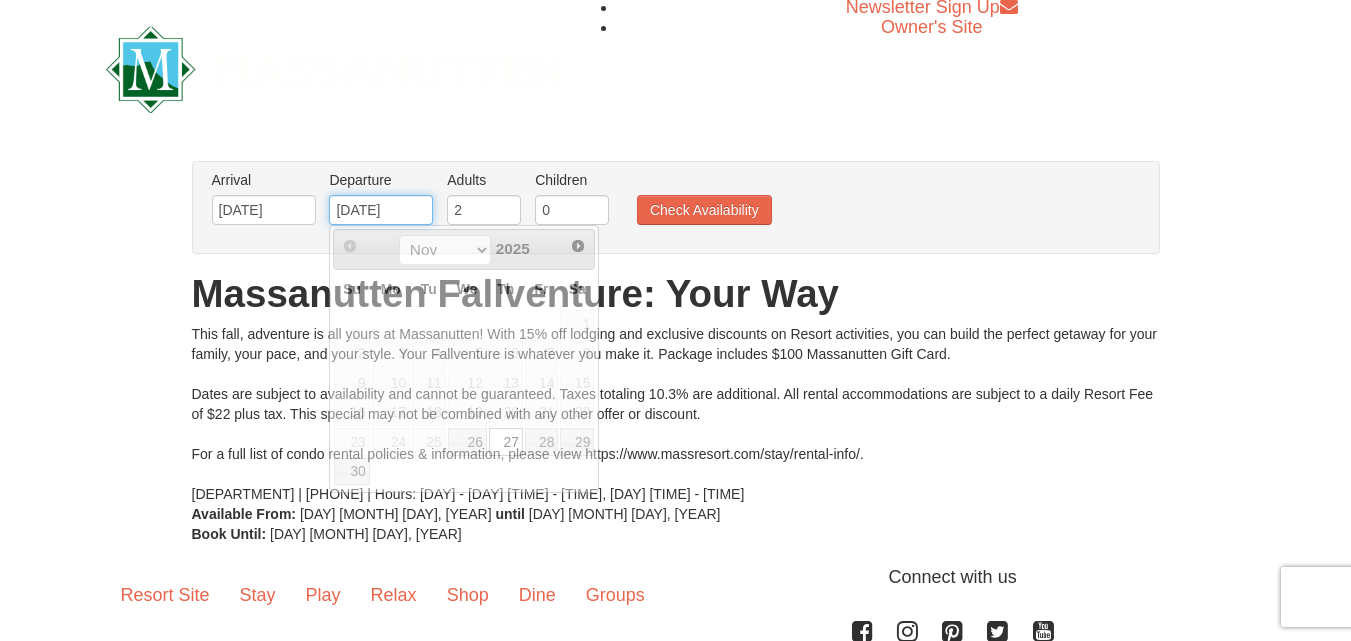 click on "[MM]/[DD]/[YYYY]" at bounding box center (381, 210) 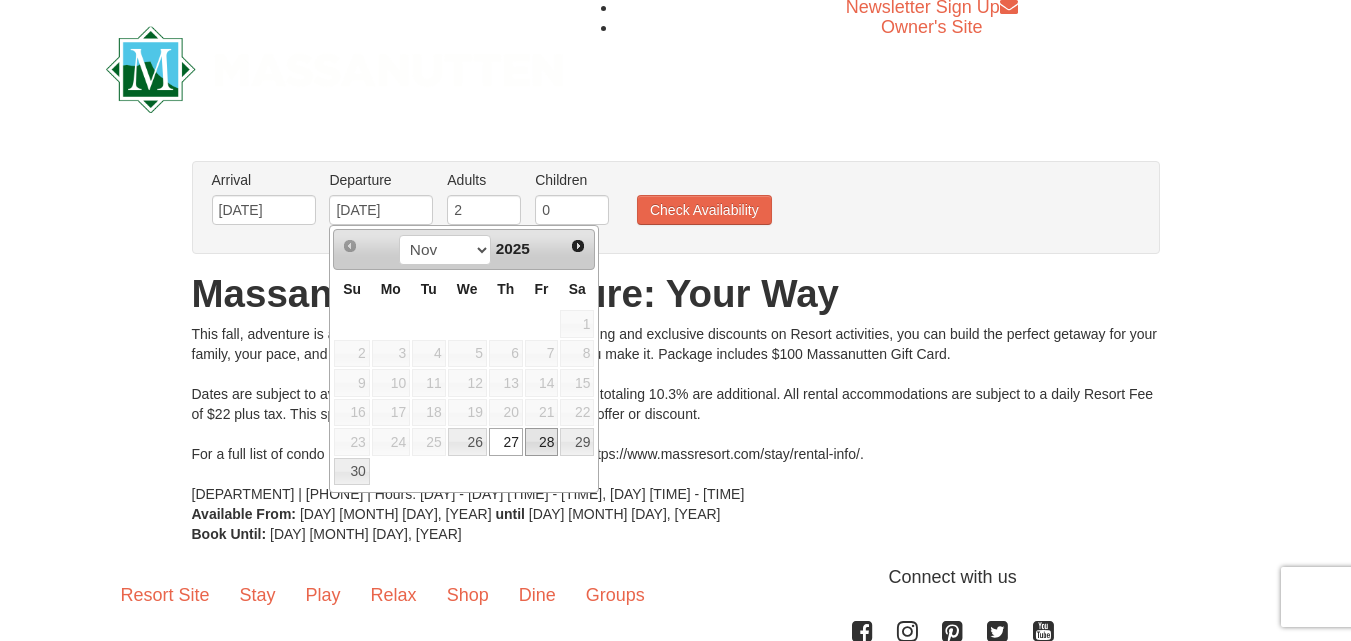 click on "28" at bounding box center (542, 442) 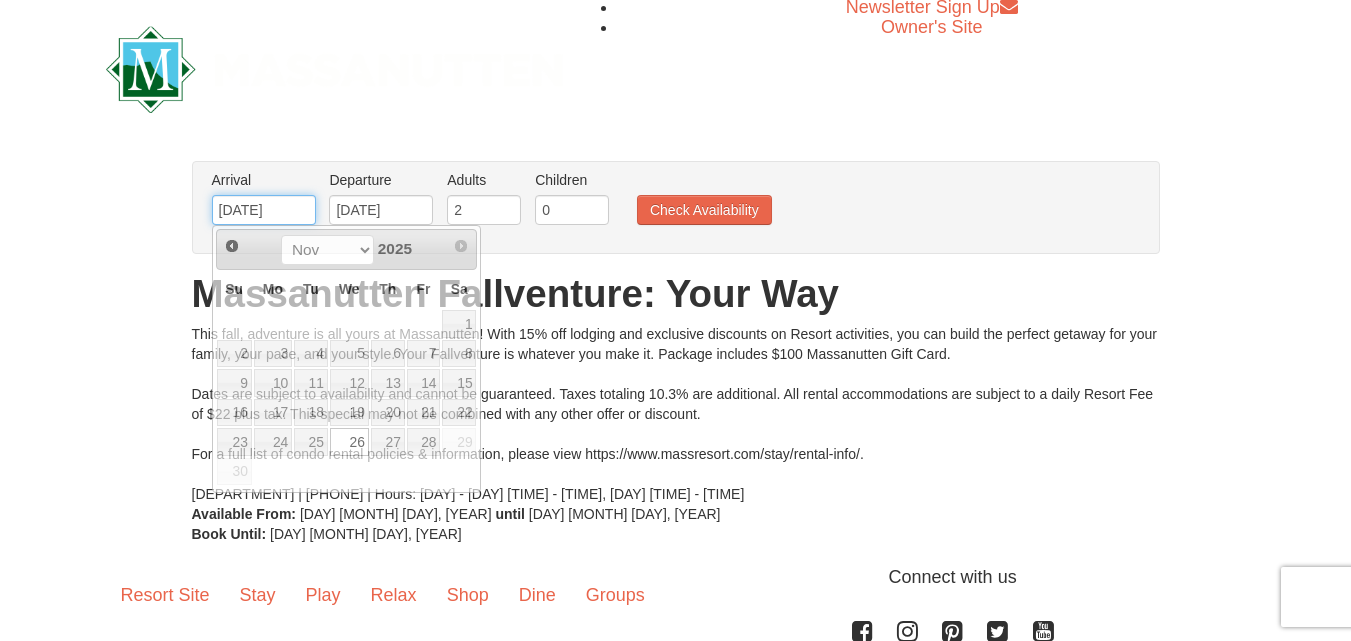 click on "11/26/2025" at bounding box center (264, 210) 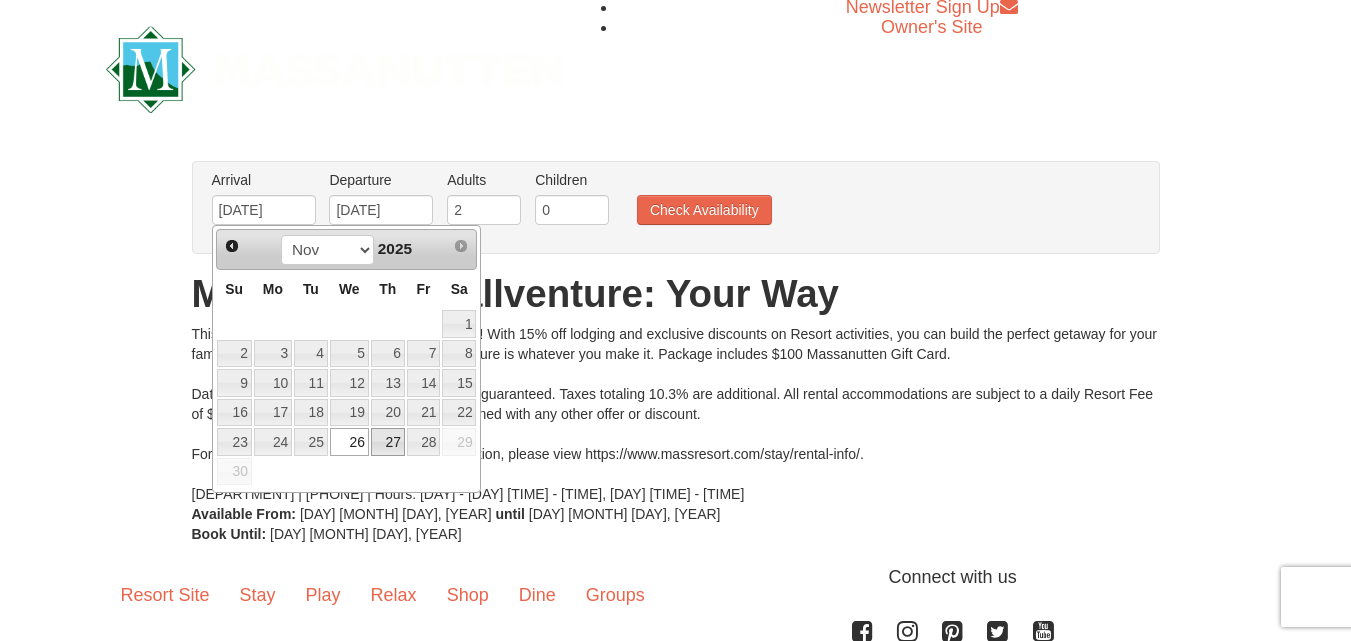 click on "27" at bounding box center [388, 442] 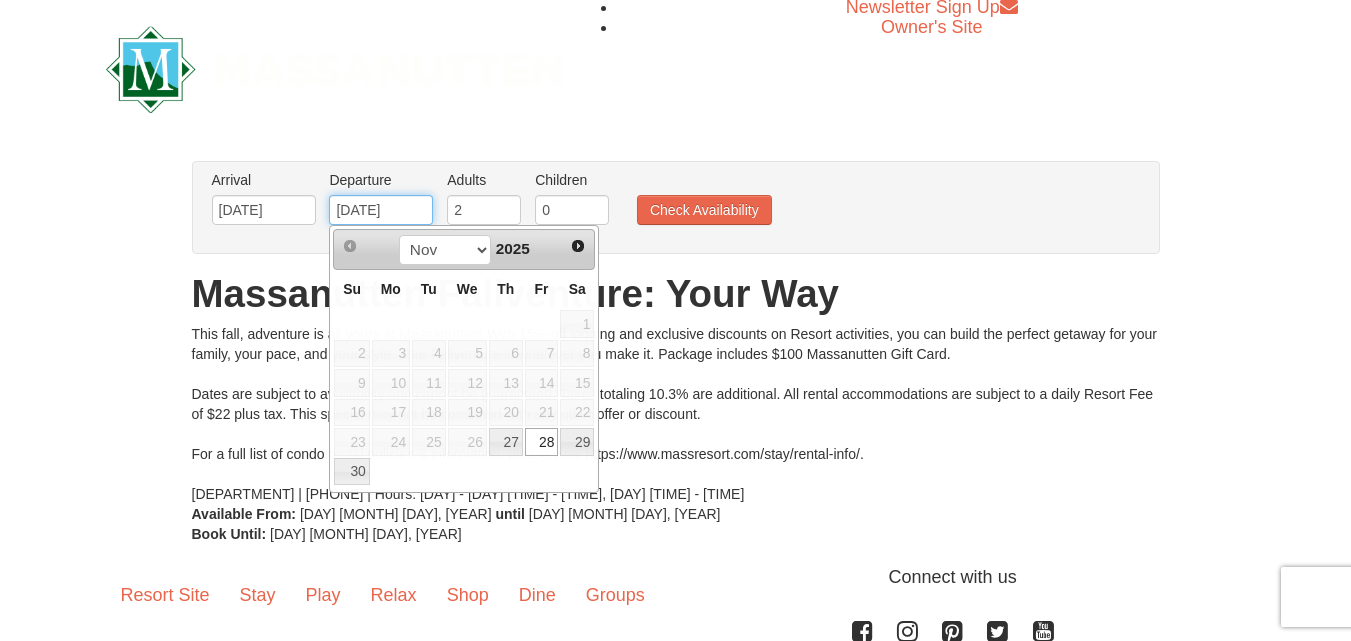 click on "11/28/2025" at bounding box center [381, 210] 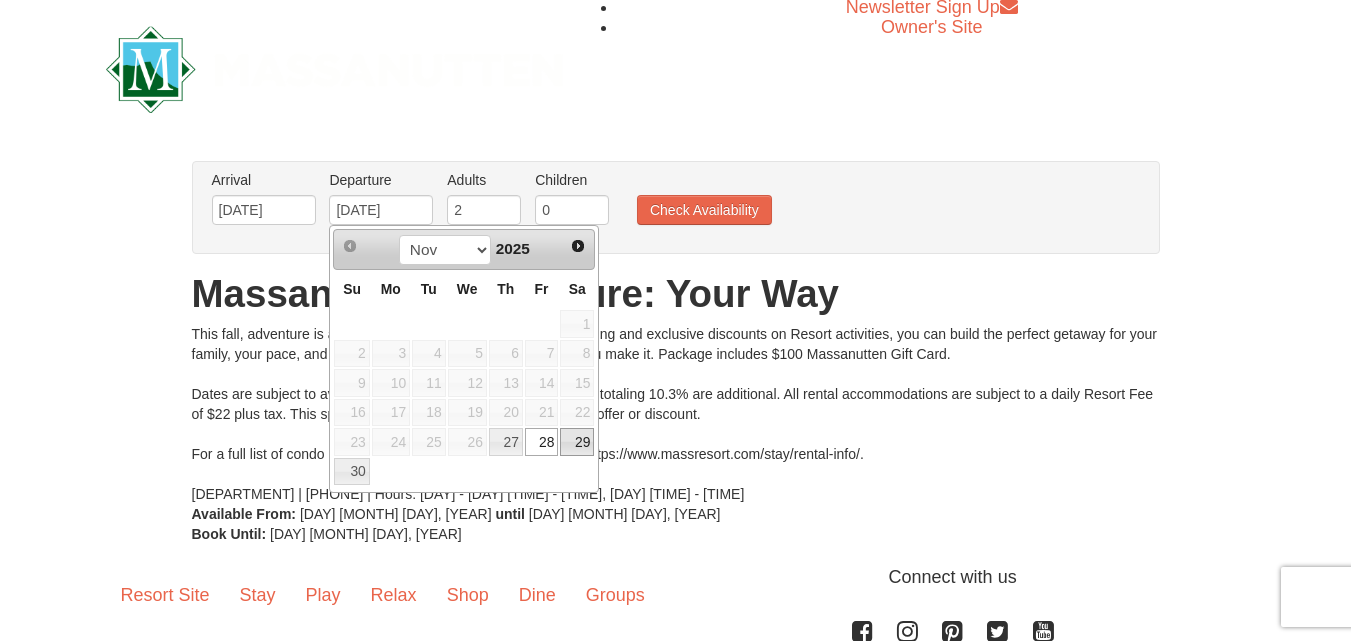 click on "29" at bounding box center (577, 442) 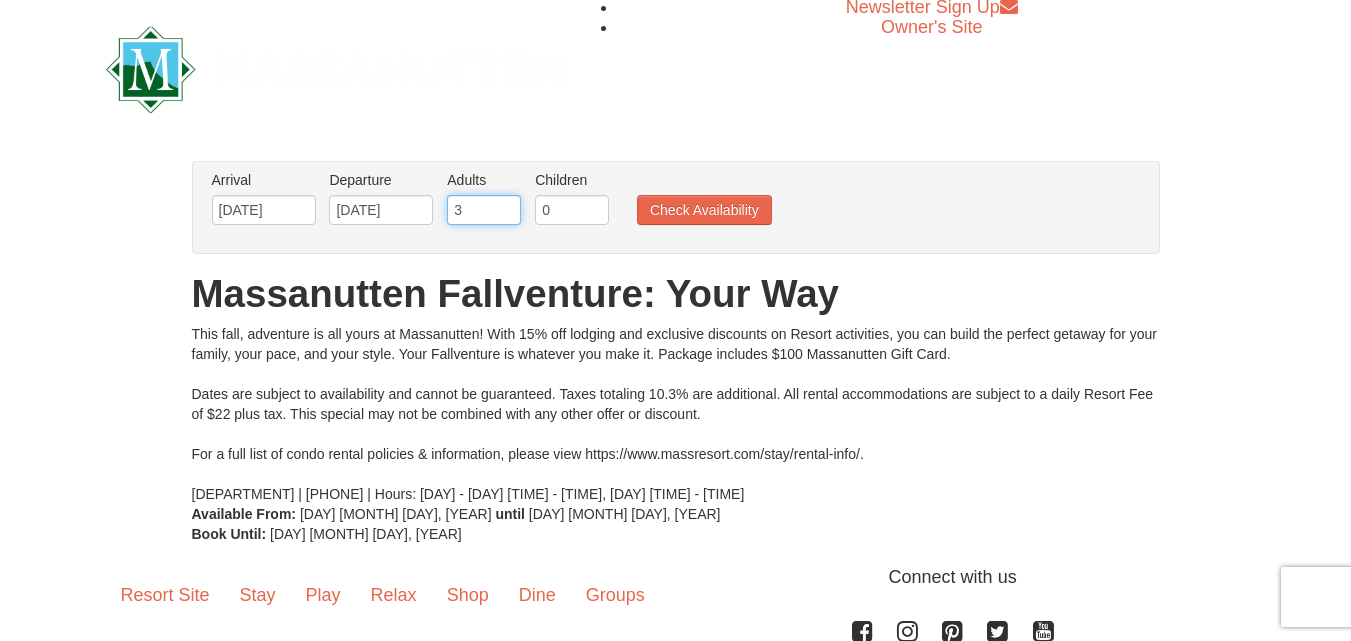 click on "3" at bounding box center [484, 210] 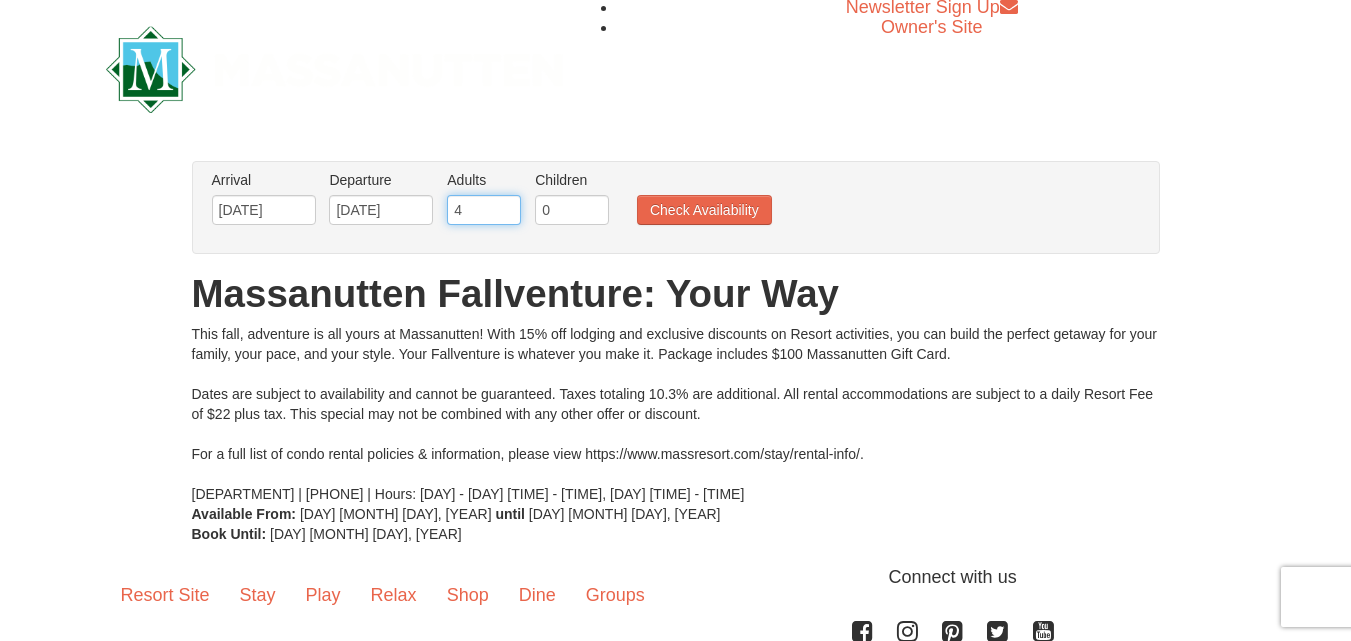 click on "4" at bounding box center (484, 210) 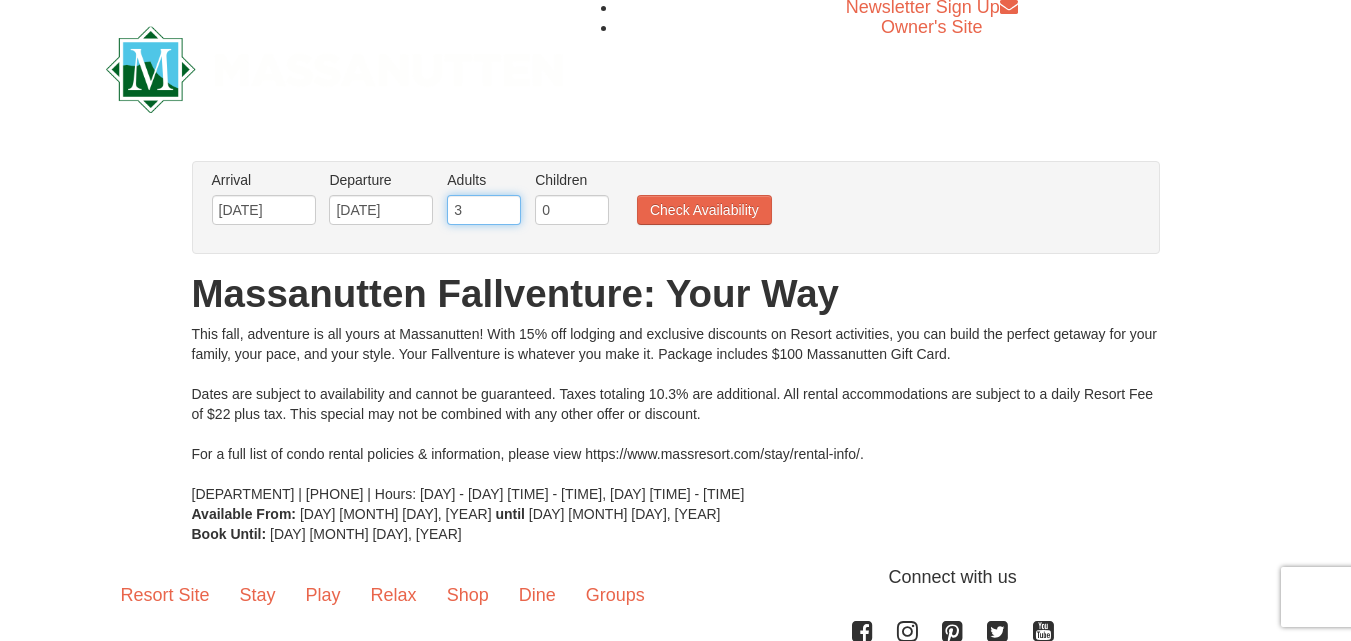 type on "3" 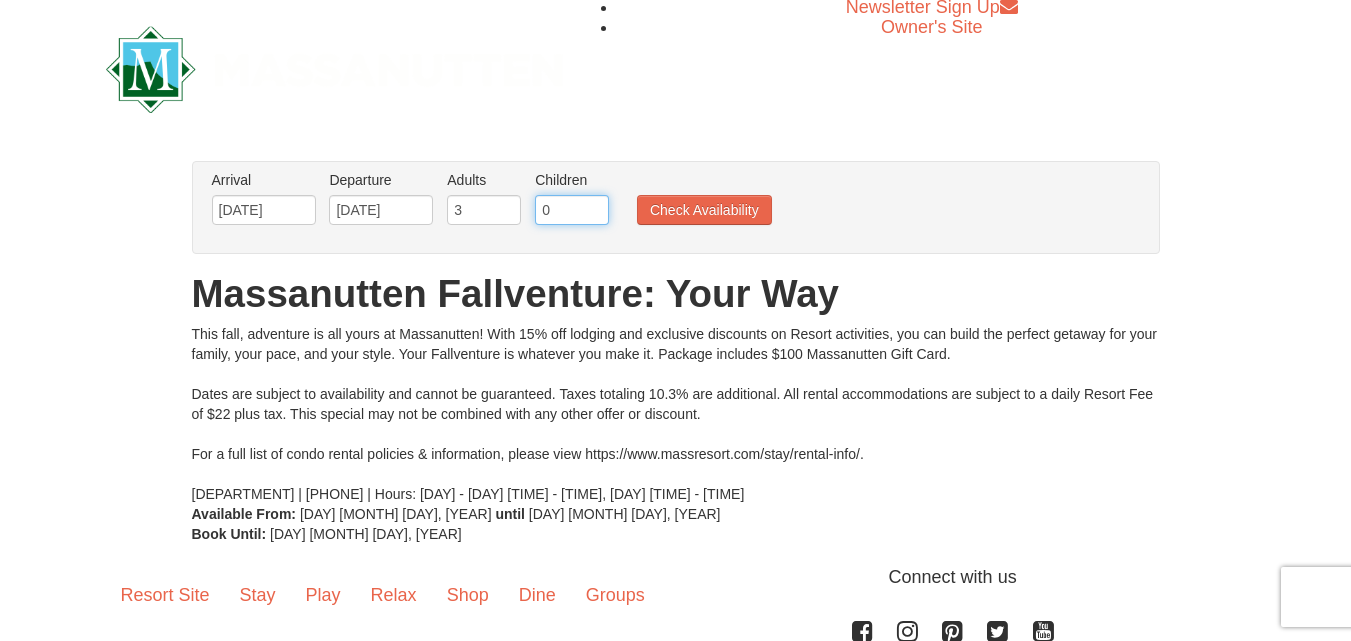 click on "0" at bounding box center (572, 210) 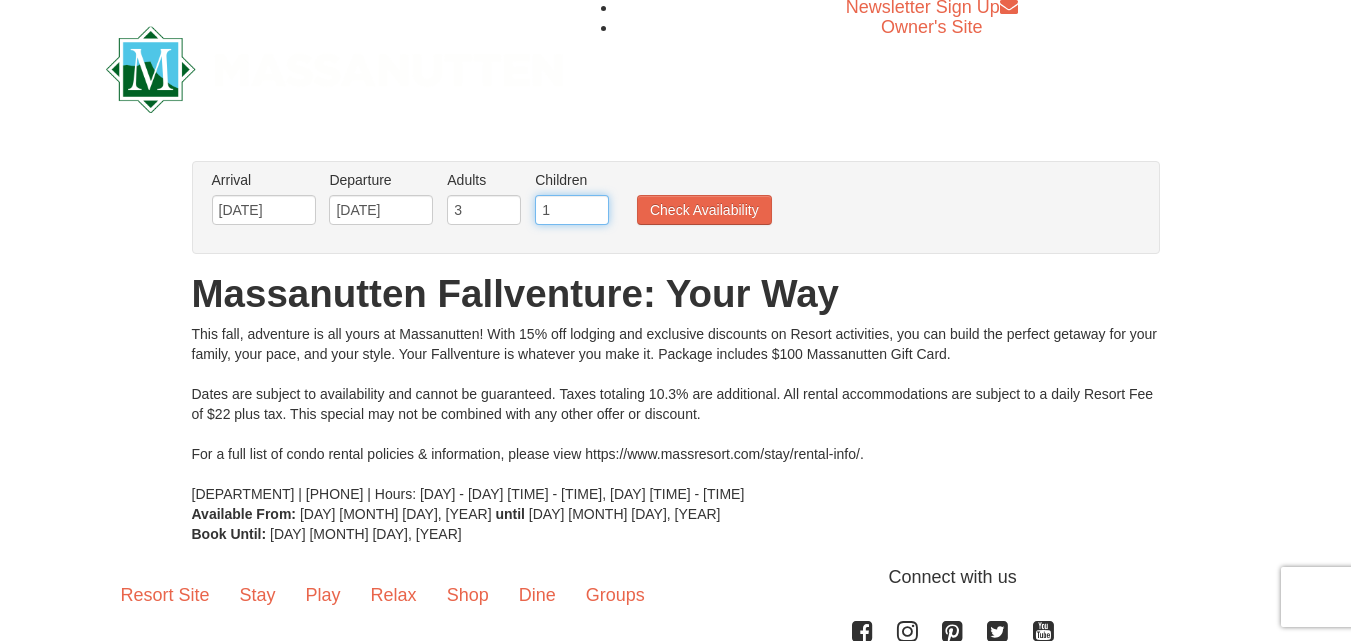 type on "1" 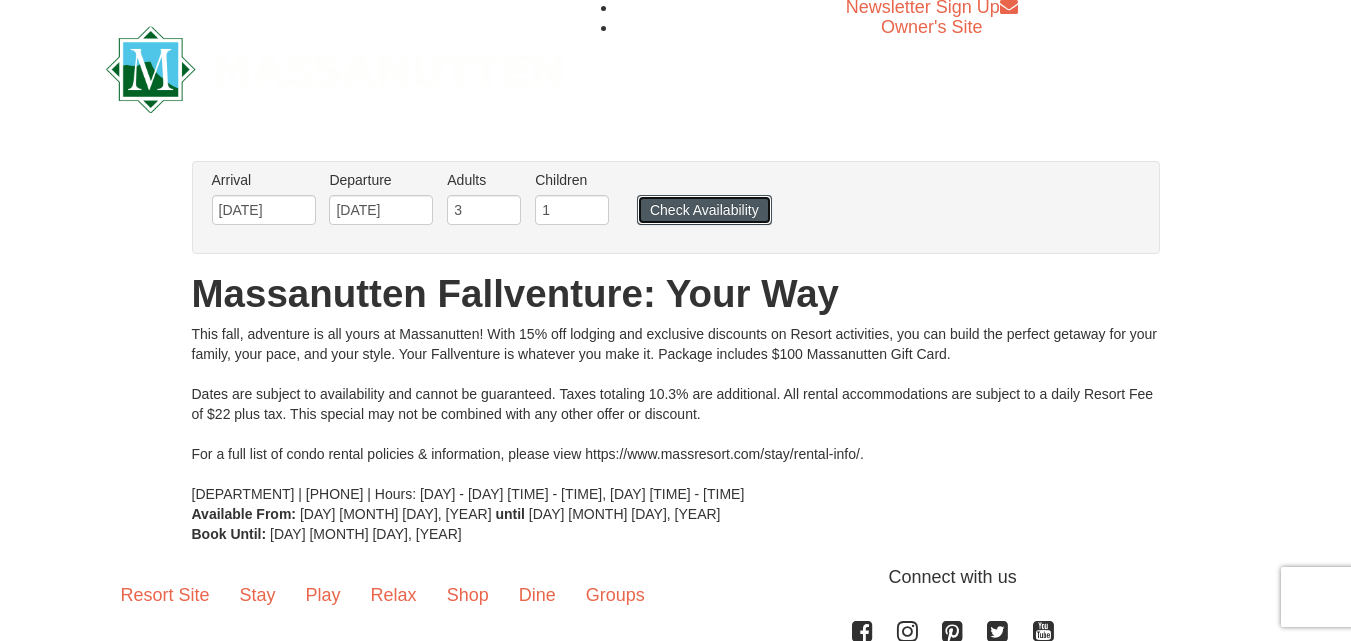 click on "Check Availability" at bounding box center (704, 210) 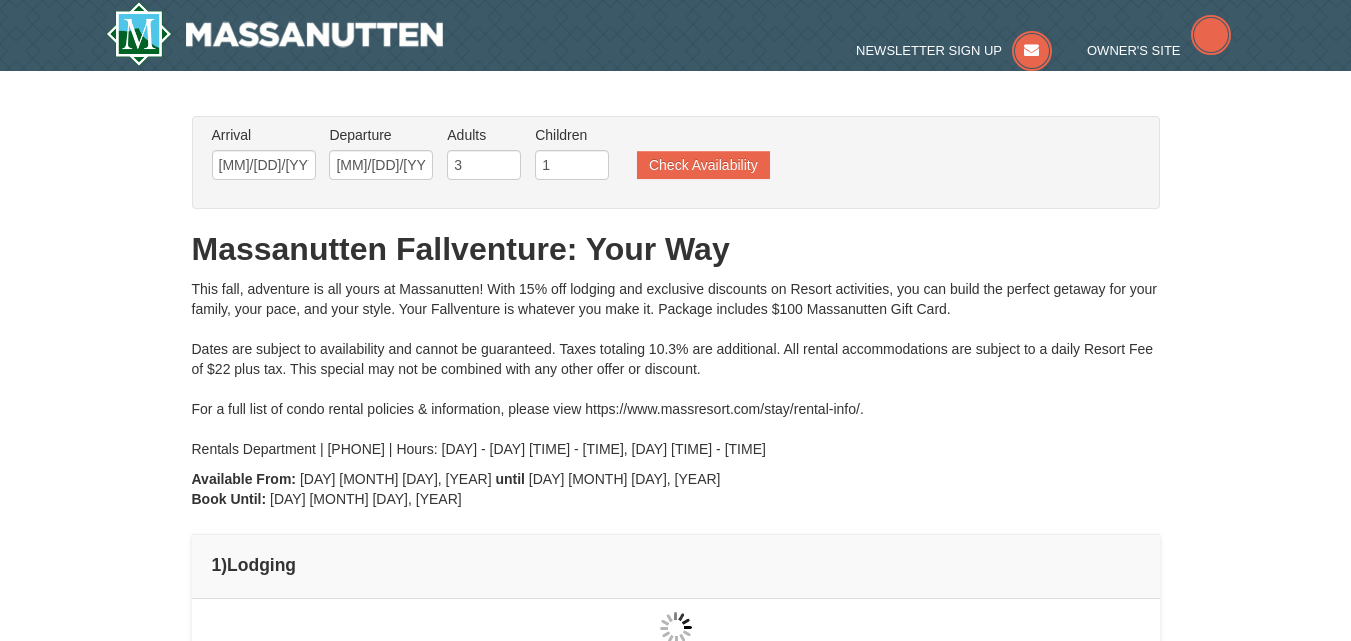 type on "[MM]/[DD]/[YYYY]" 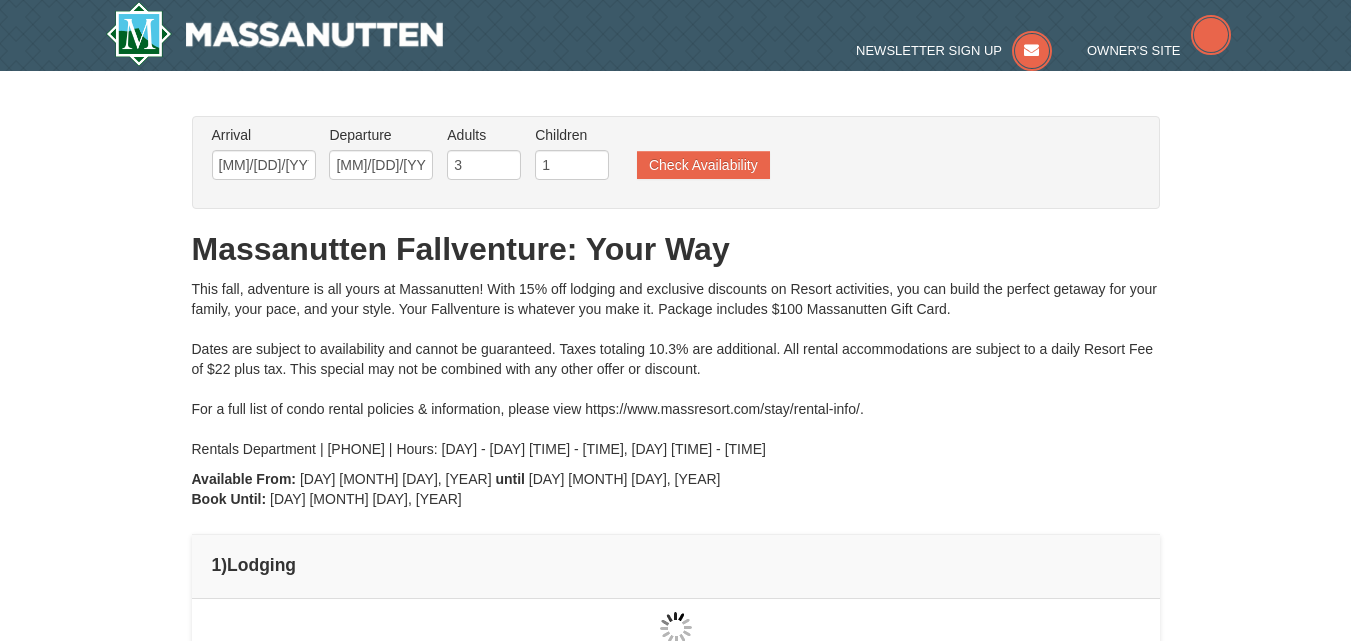 scroll, scrollTop: 10, scrollLeft: 0, axis: vertical 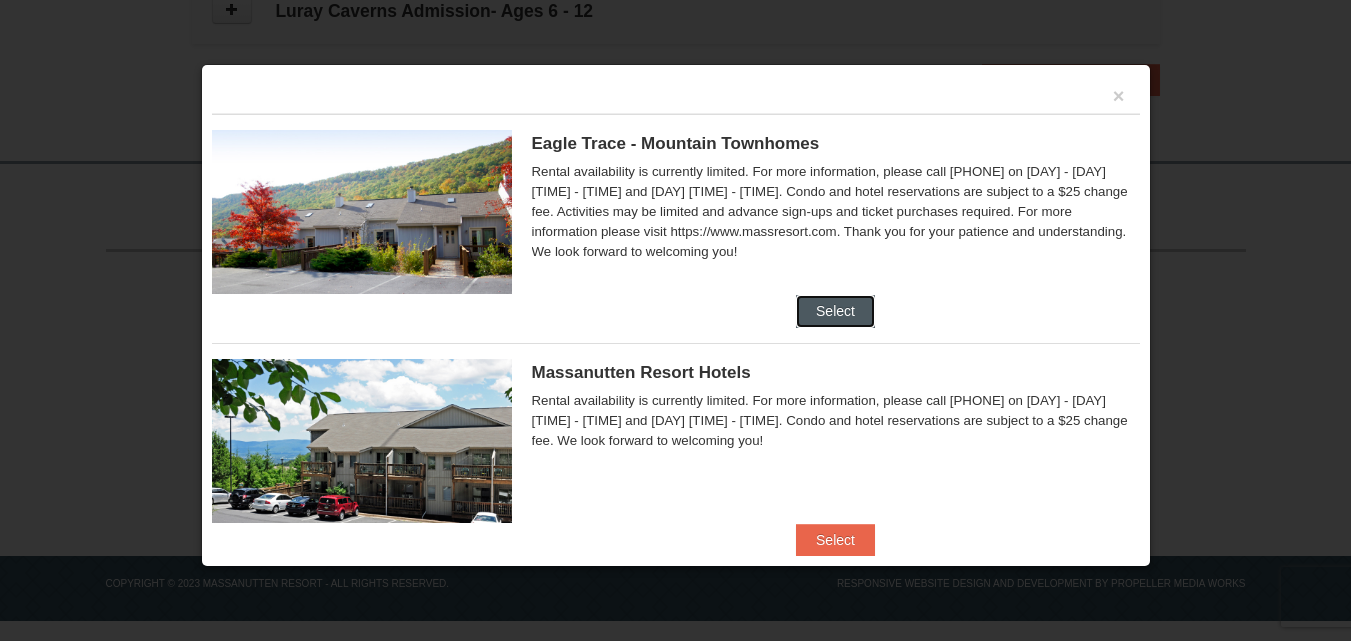 click on "Select" at bounding box center (835, 311) 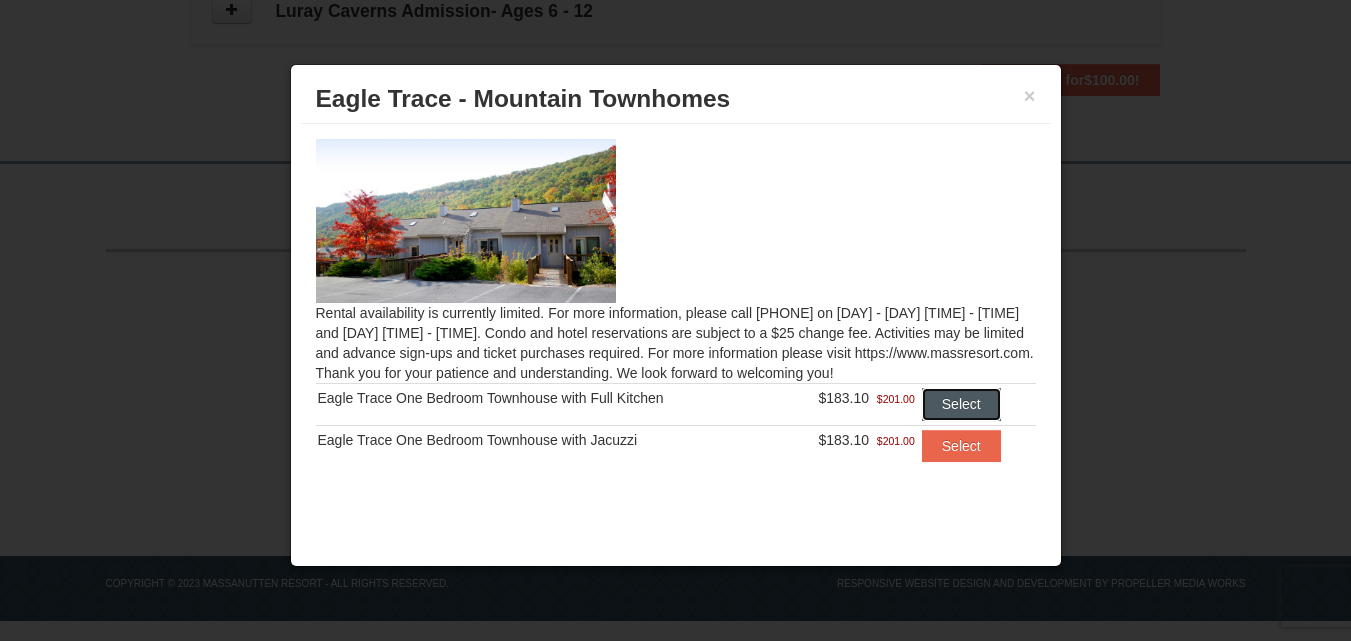 click on "Select" at bounding box center [961, 404] 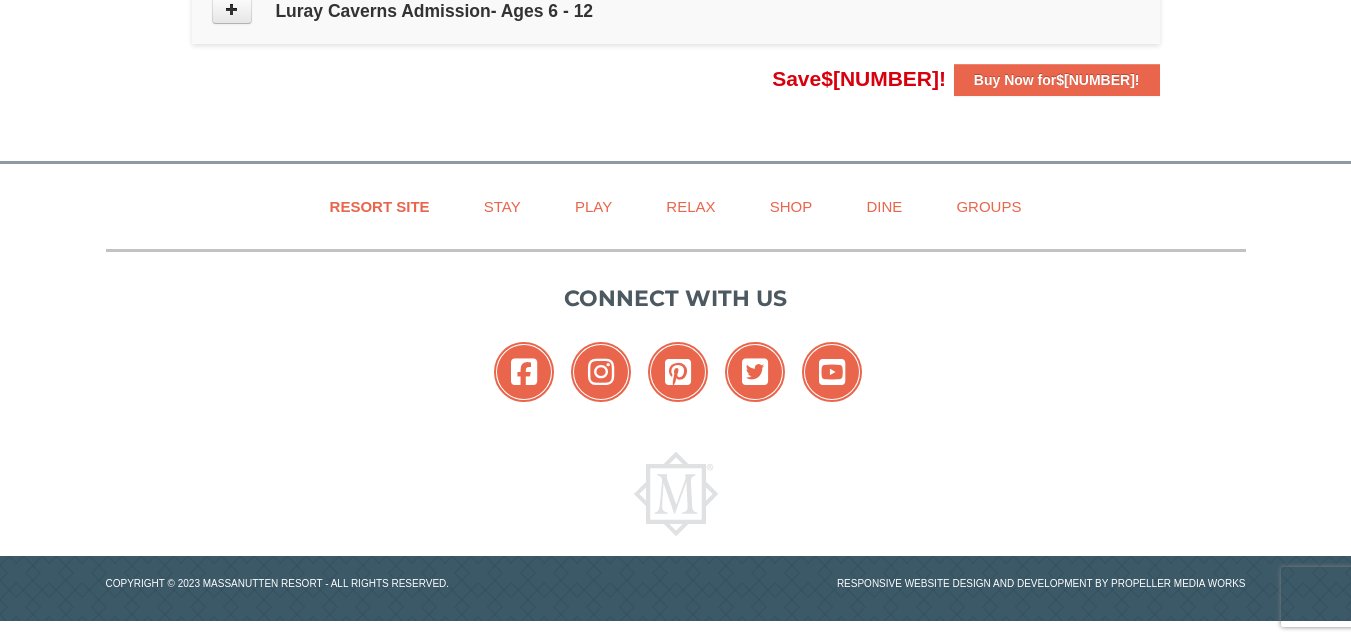 scroll, scrollTop: 691, scrollLeft: 0, axis: vertical 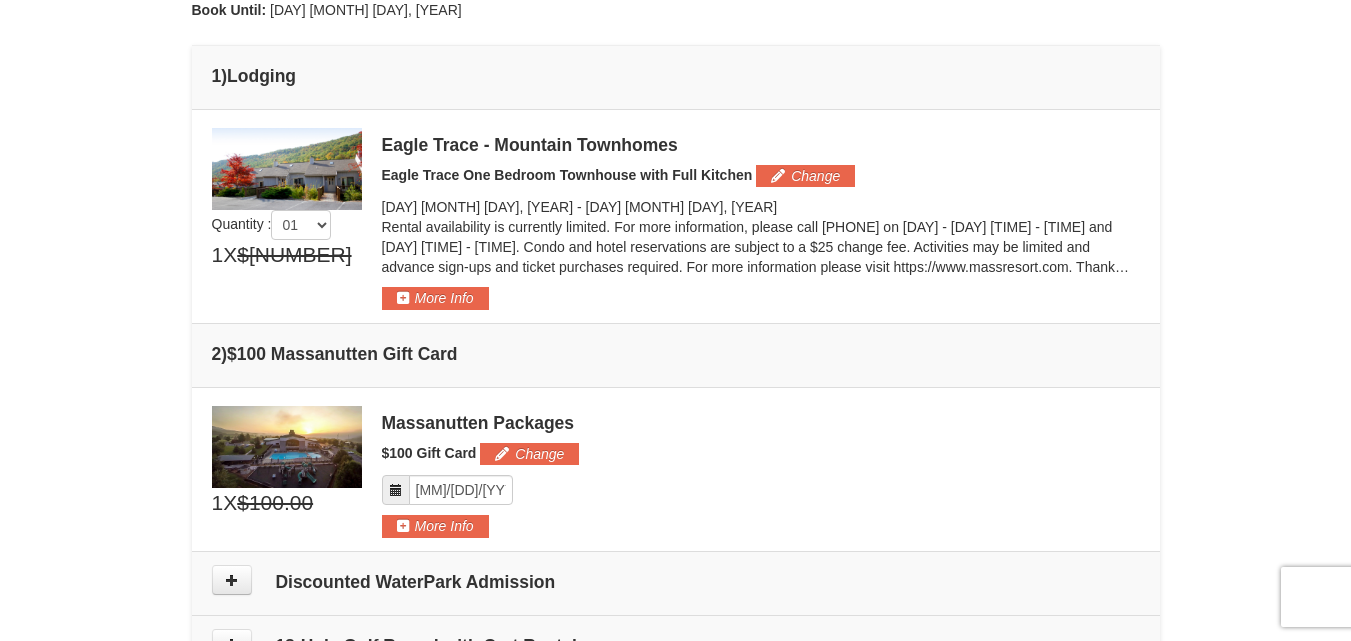 drag, startPoint x: 1349, startPoint y: 253, endPoint x: 1345, endPoint y: 273, distance: 20.396078 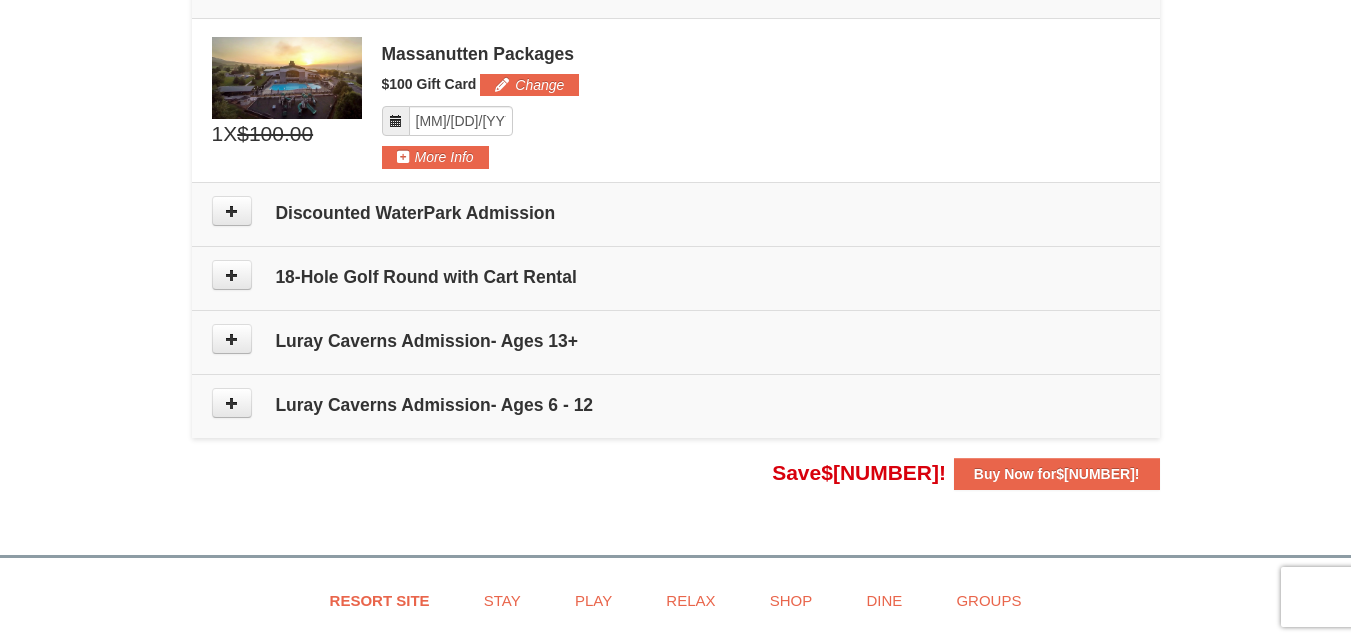 scroll, scrollTop: 860, scrollLeft: 0, axis: vertical 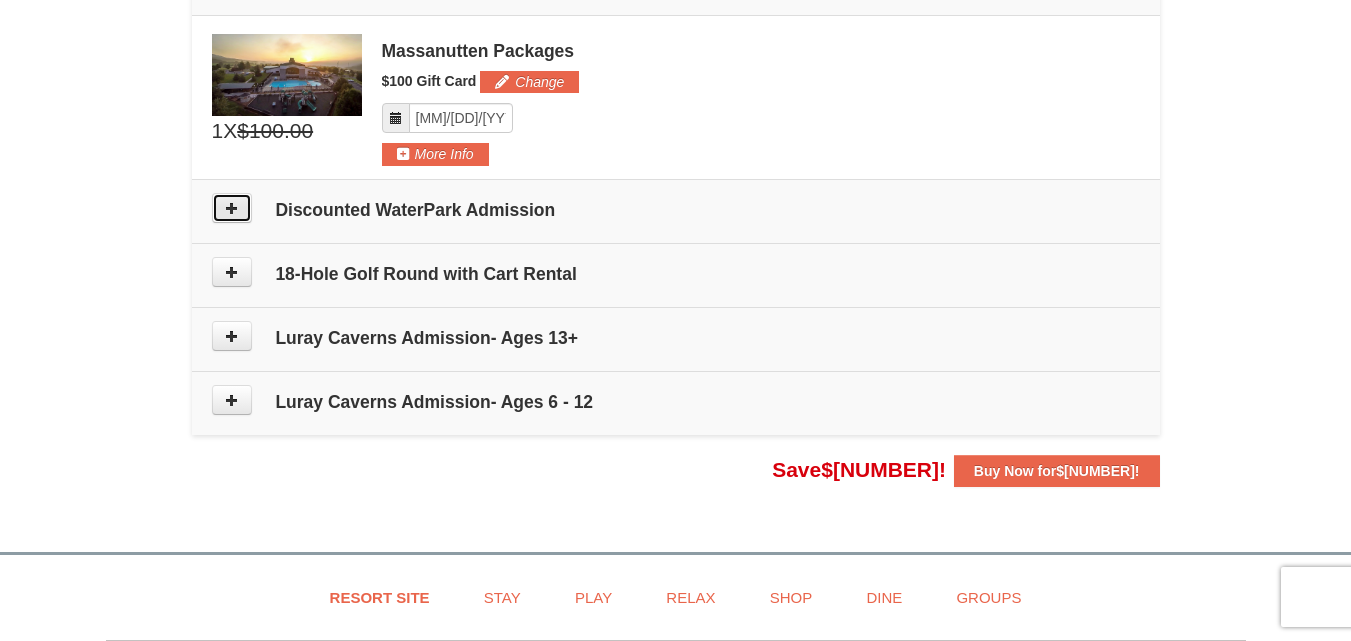 click at bounding box center (232, 208) 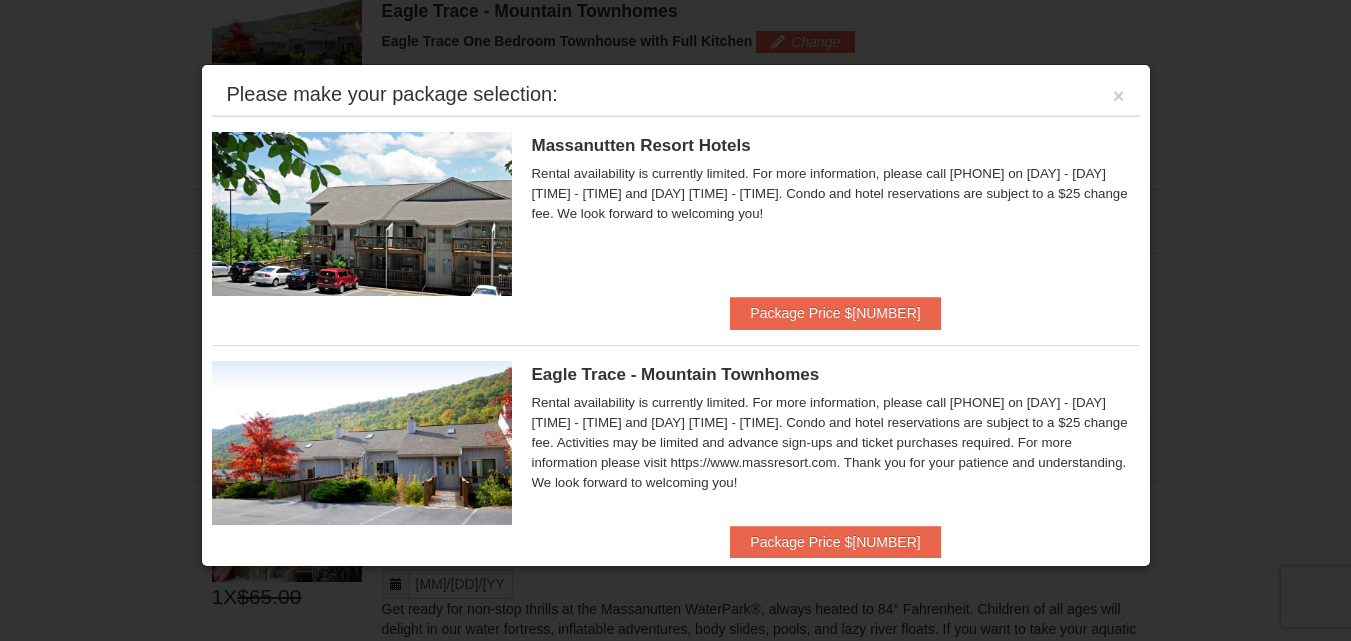 scroll, scrollTop: 616, scrollLeft: 0, axis: vertical 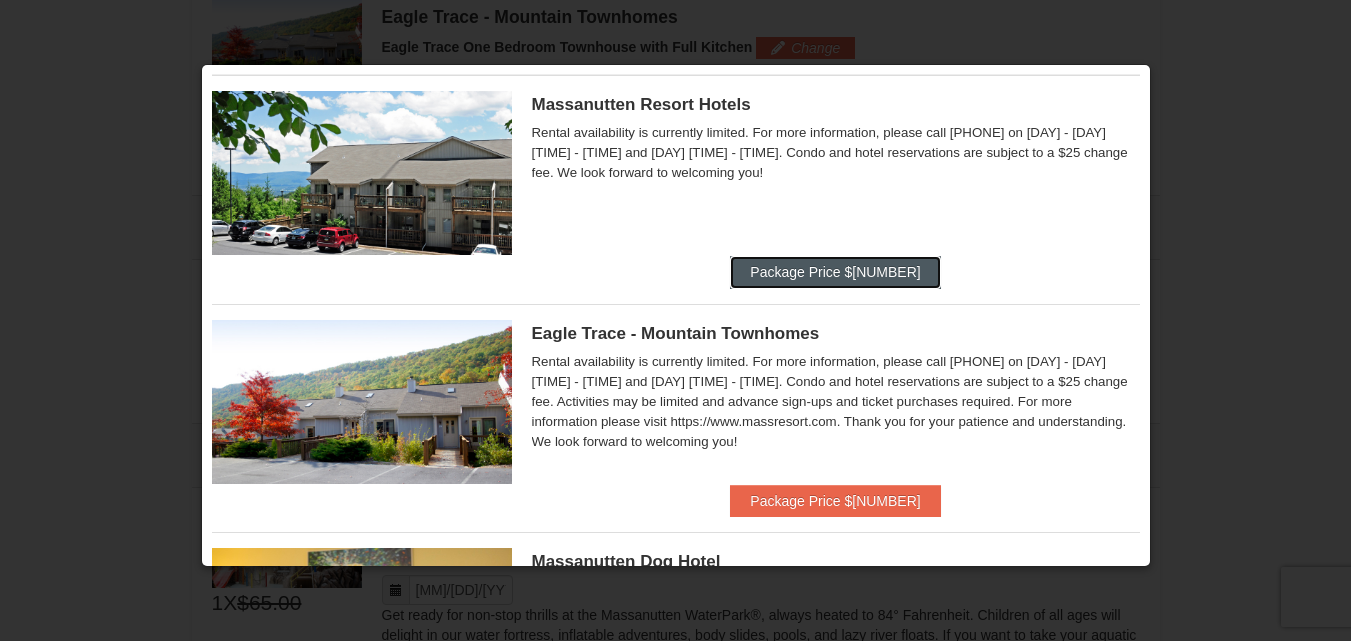 click on "Package Price $[NUMBER]" at bounding box center [835, 272] 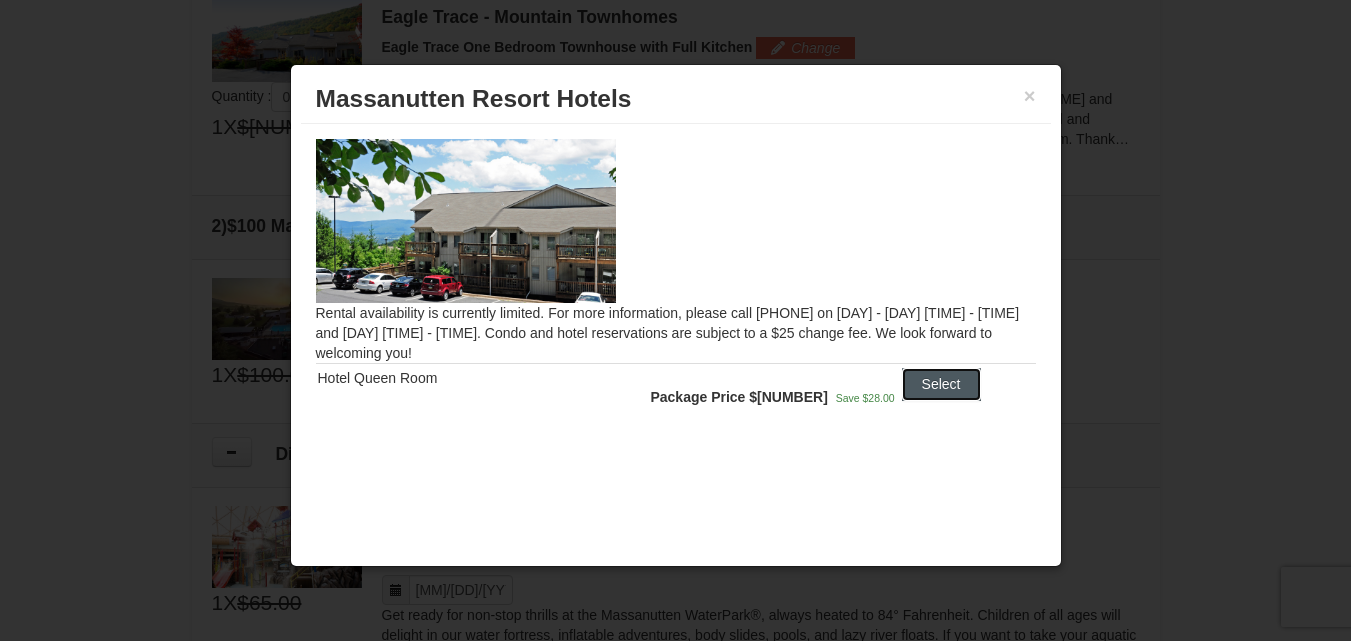 click on "Select" at bounding box center (941, 384) 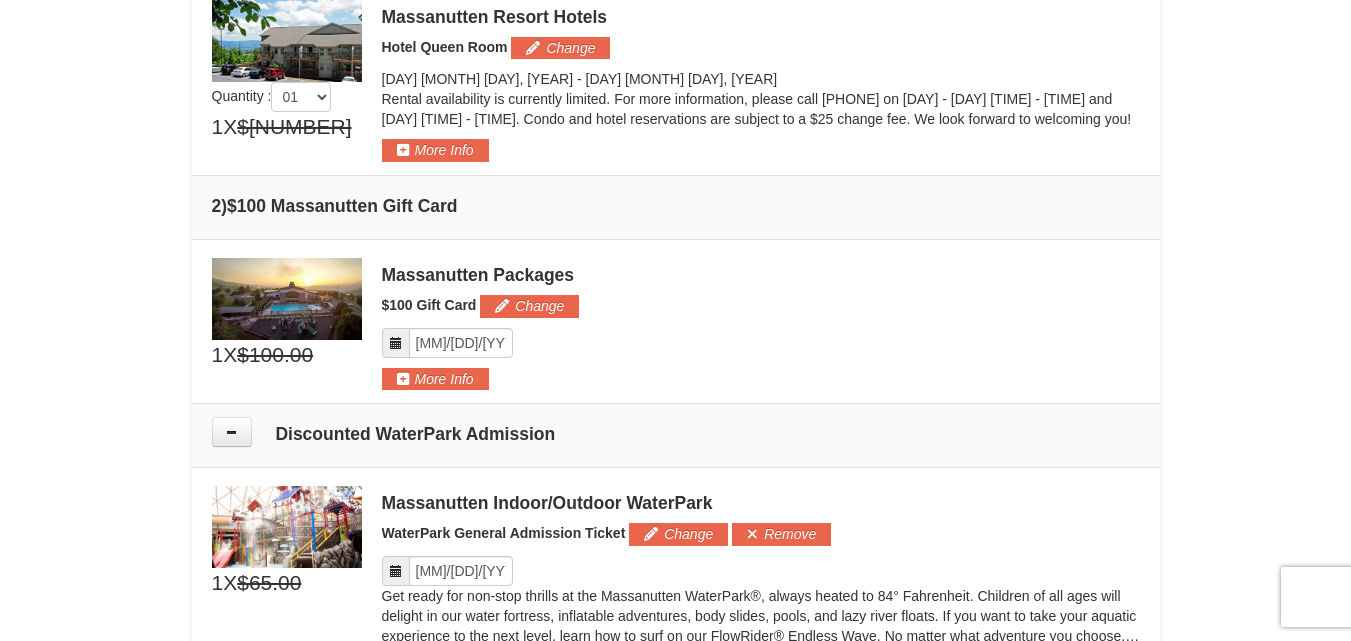 scroll, scrollTop: 56, scrollLeft: 0, axis: vertical 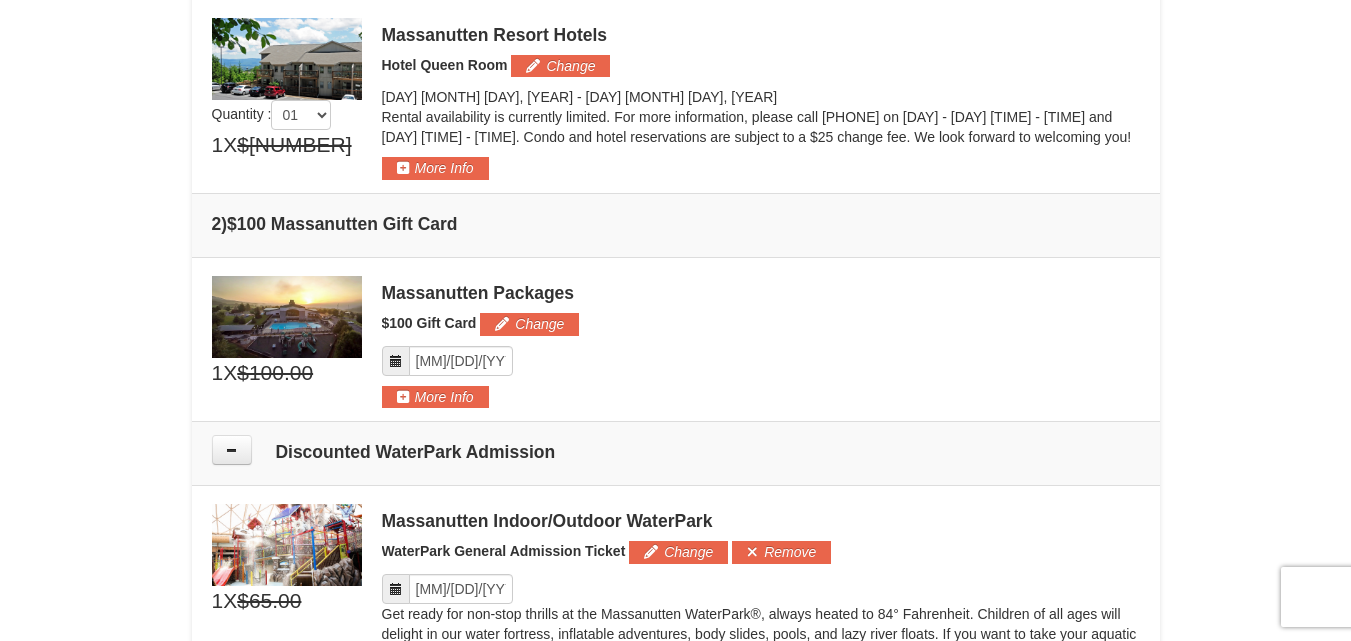 click on "×
From:
To:
Adults:
3
Children:
1
Change
Arrival Please format dates MM/DD/YYYY Please format dates MM/DD/YYYY
[MM]/[DD]/[YYYY]
Departure Please format dates MM/DD/YYYY Please format dates MM/DD/YYYY
[MM]/[DD]/[YYYY]
Adults 3" at bounding box center [675, 235] 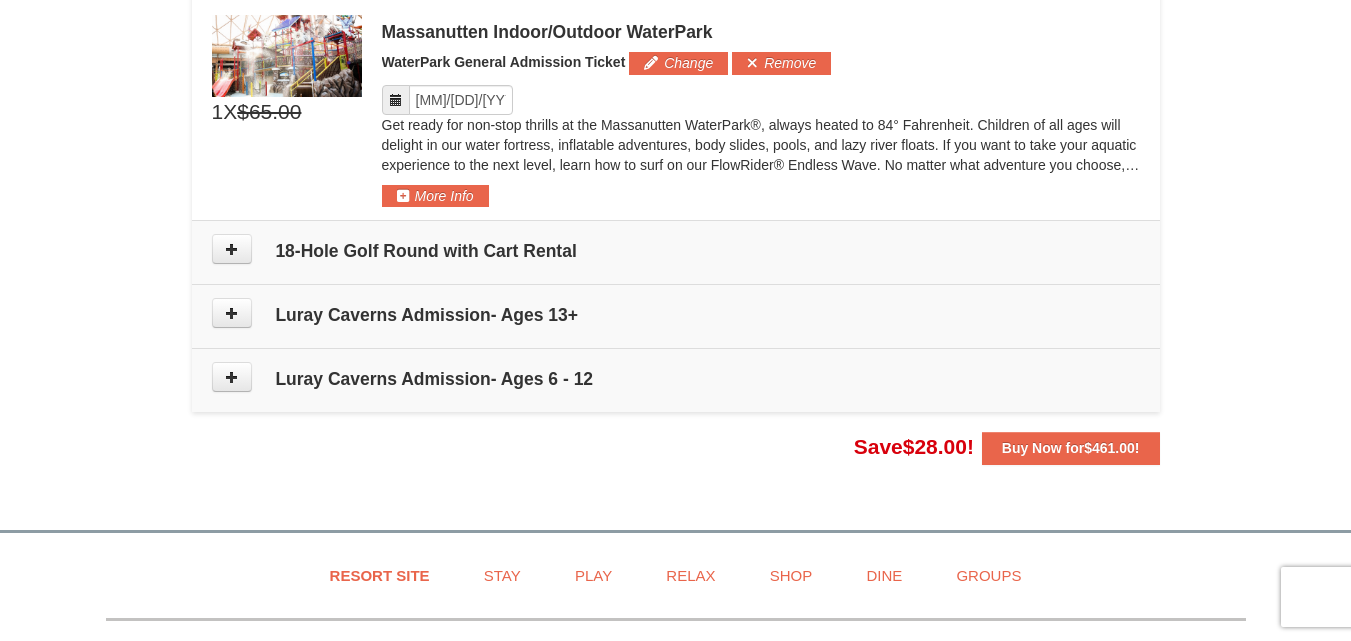 scroll, scrollTop: 1094, scrollLeft: 0, axis: vertical 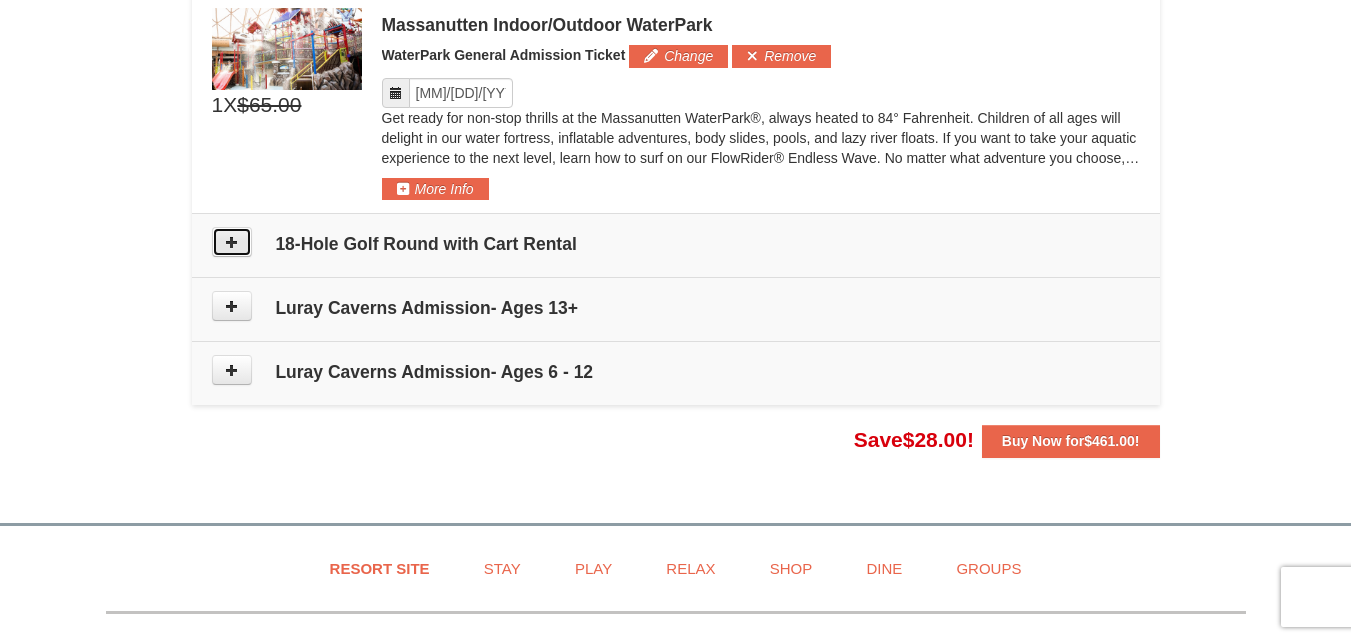 click at bounding box center (232, 242) 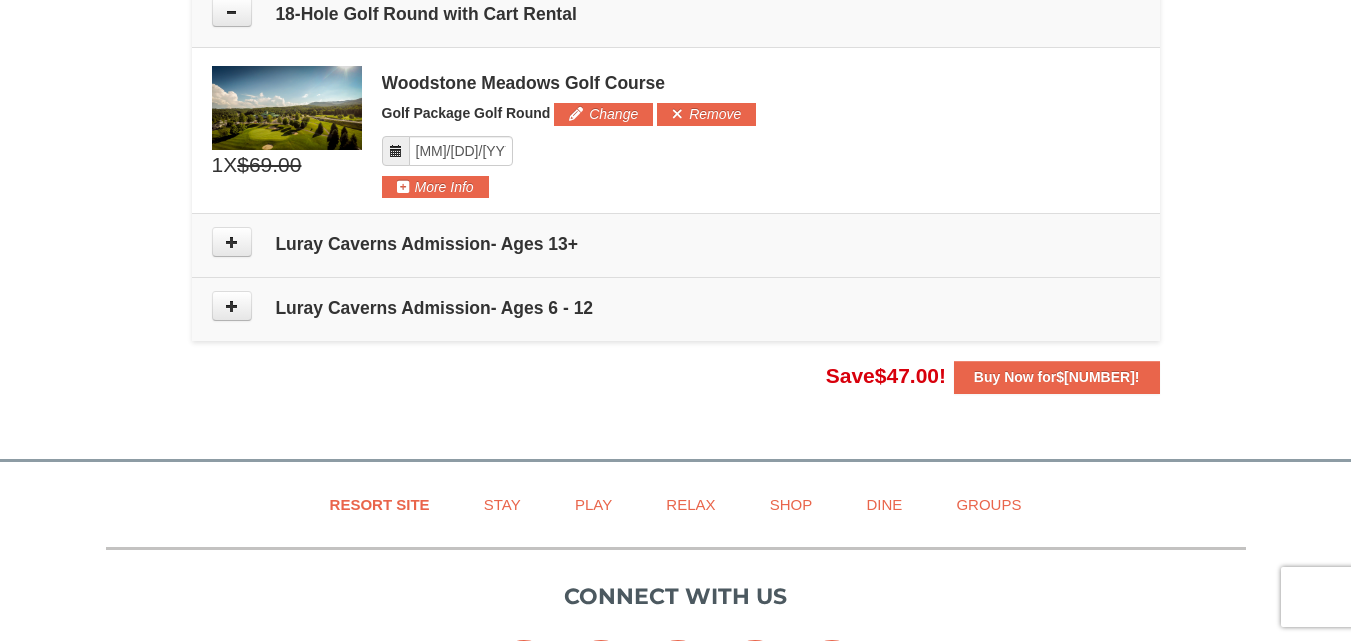 scroll, scrollTop: 1327, scrollLeft: 0, axis: vertical 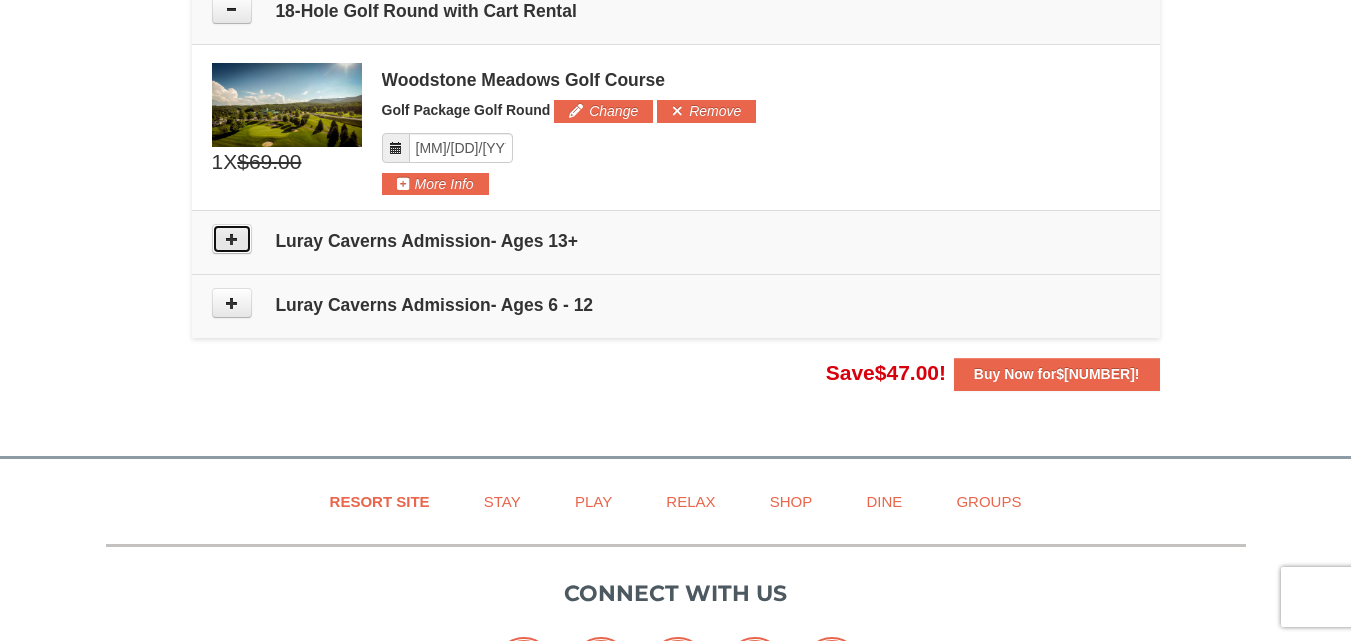 click at bounding box center [232, 239] 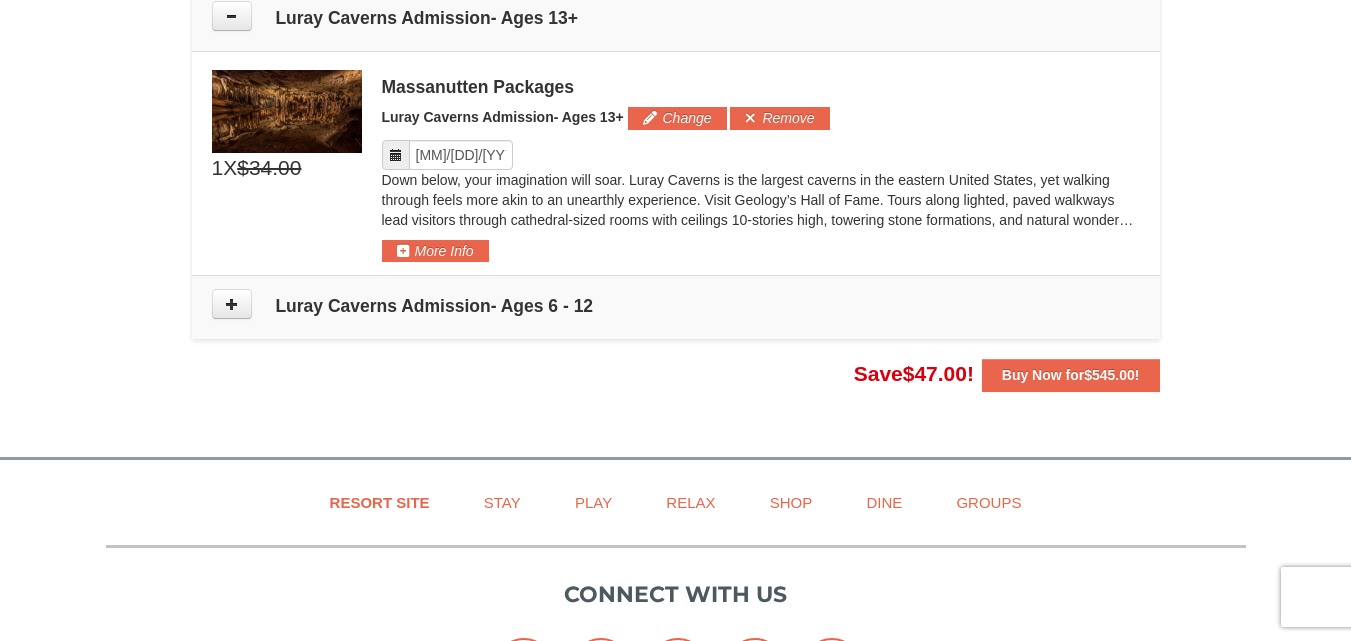 scroll, scrollTop: 1558, scrollLeft: 0, axis: vertical 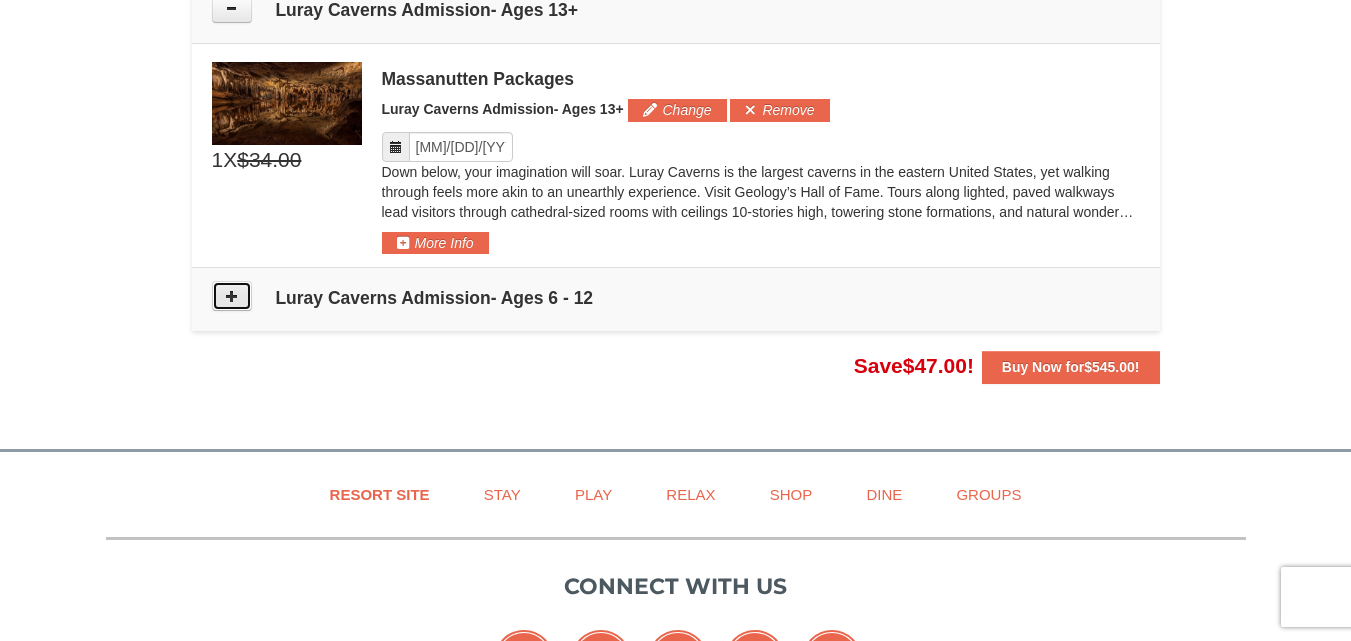 click at bounding box center [232, 296] 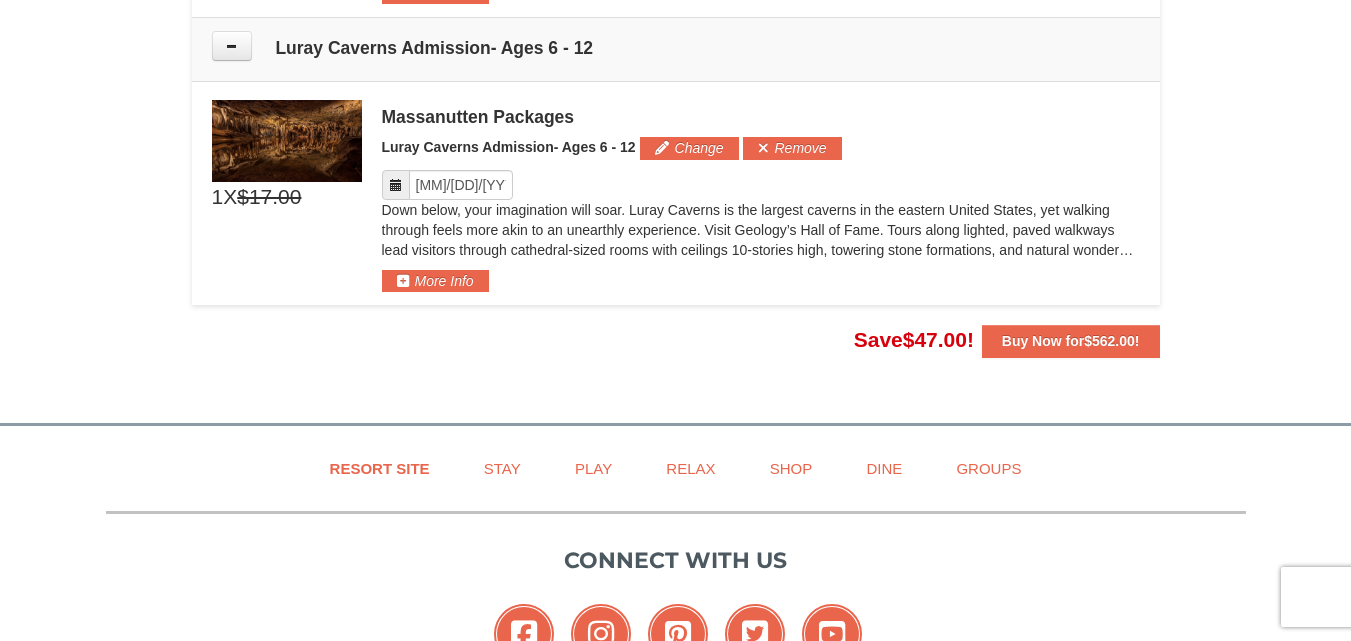 scroll, scrollTop: 1845, scrollLeft: 0, axis: vertical 